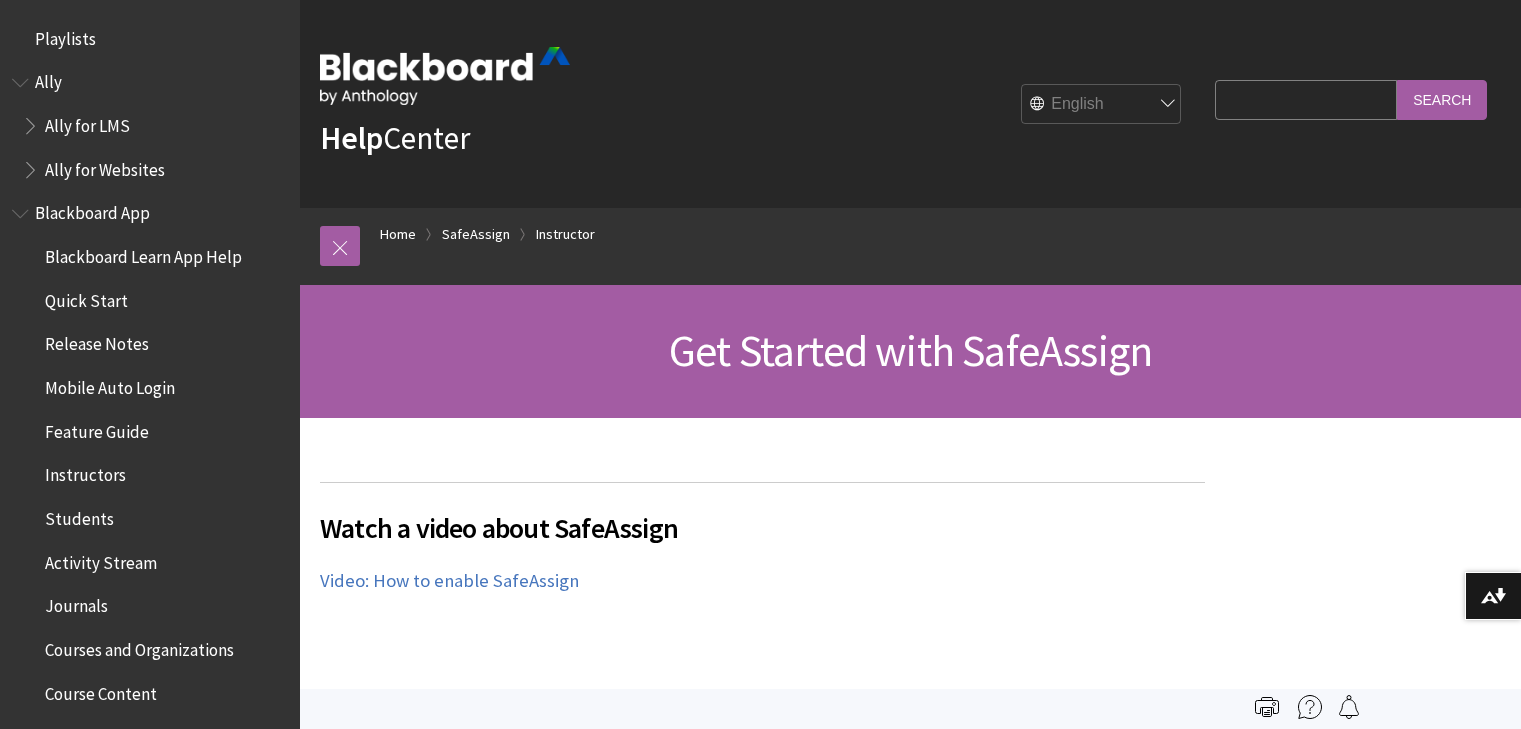 scroll, scrollTop: 514, scrollLeft: 0, axis: vertical 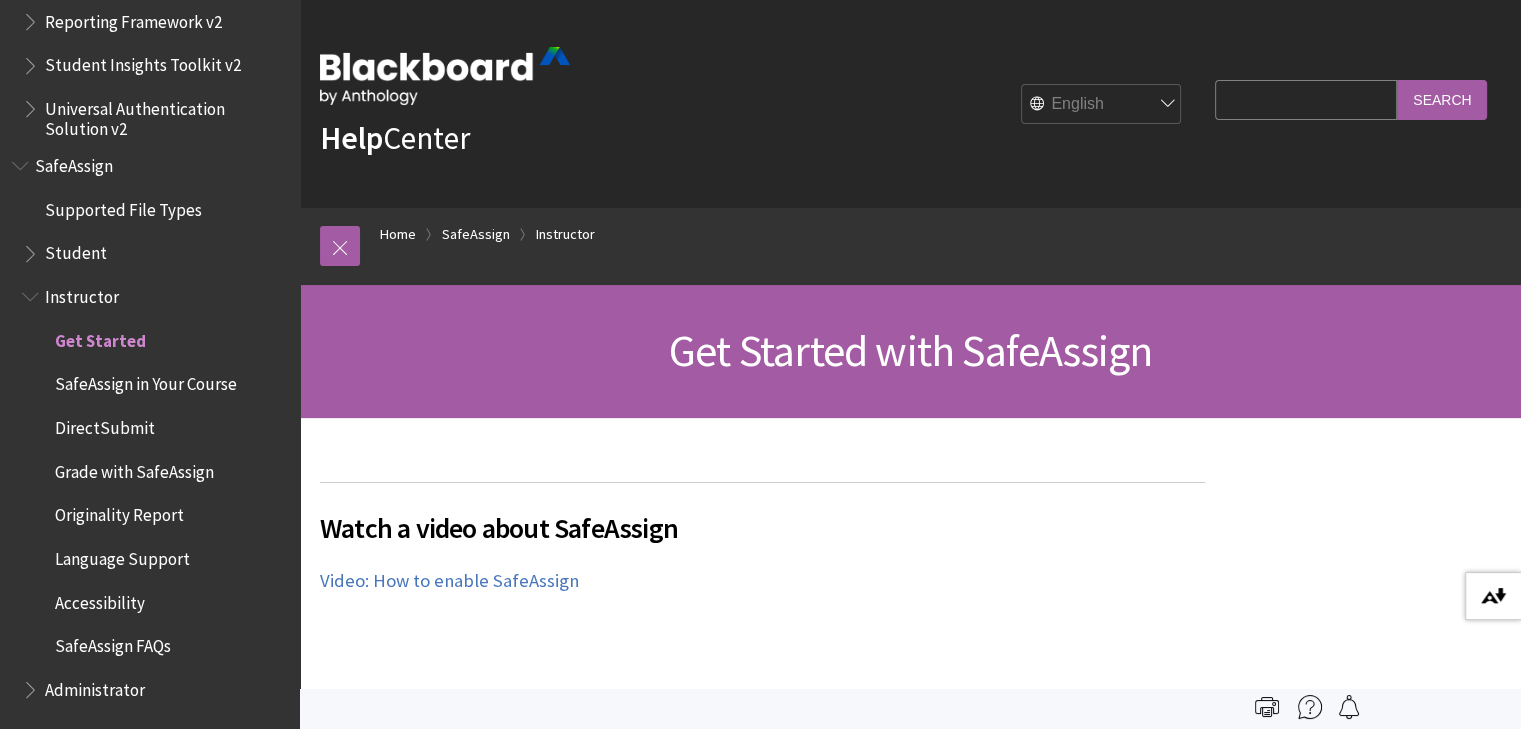 click on "Download alternative formats ..." at bounding box center (1493, 596) 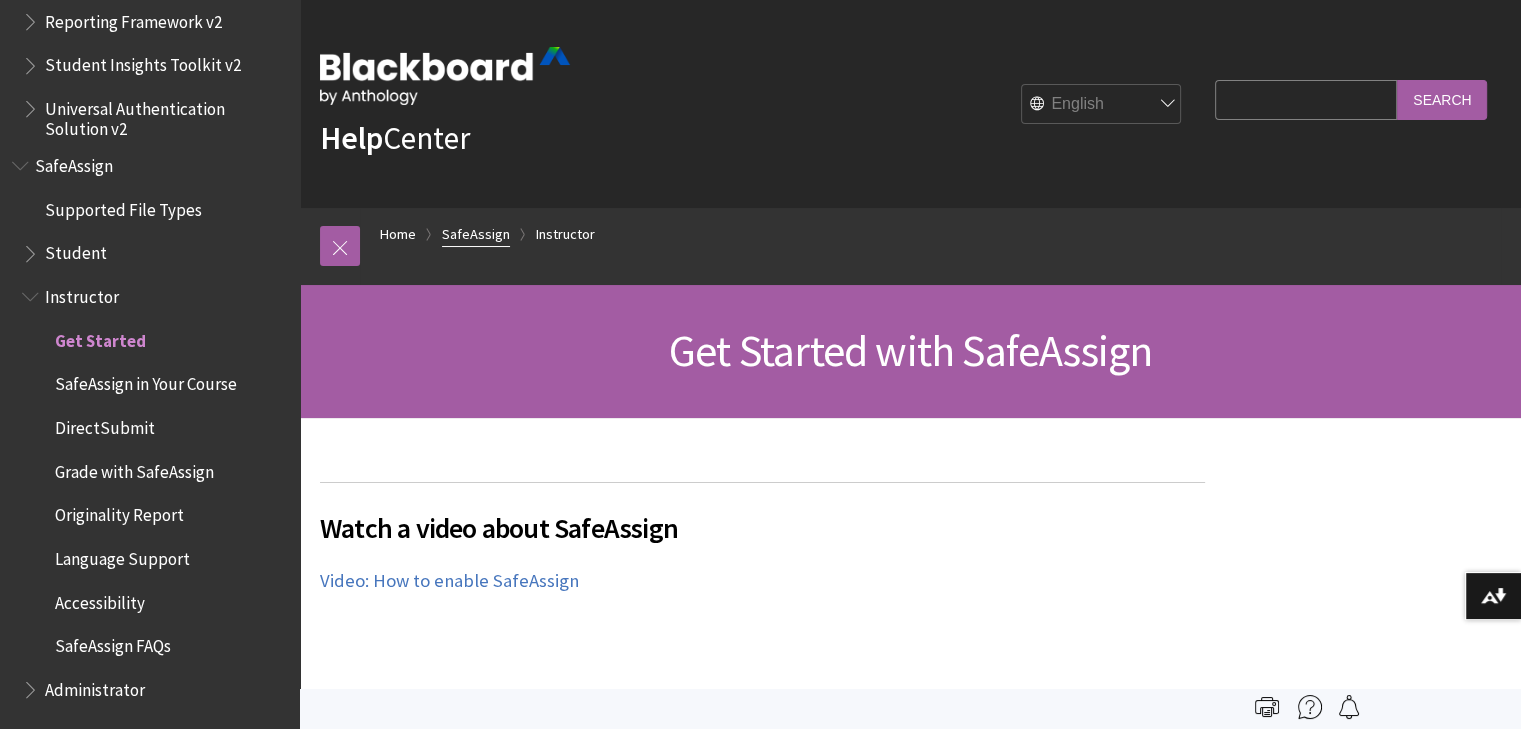 click on "SafeAssign" at bounding box center (476, 234) 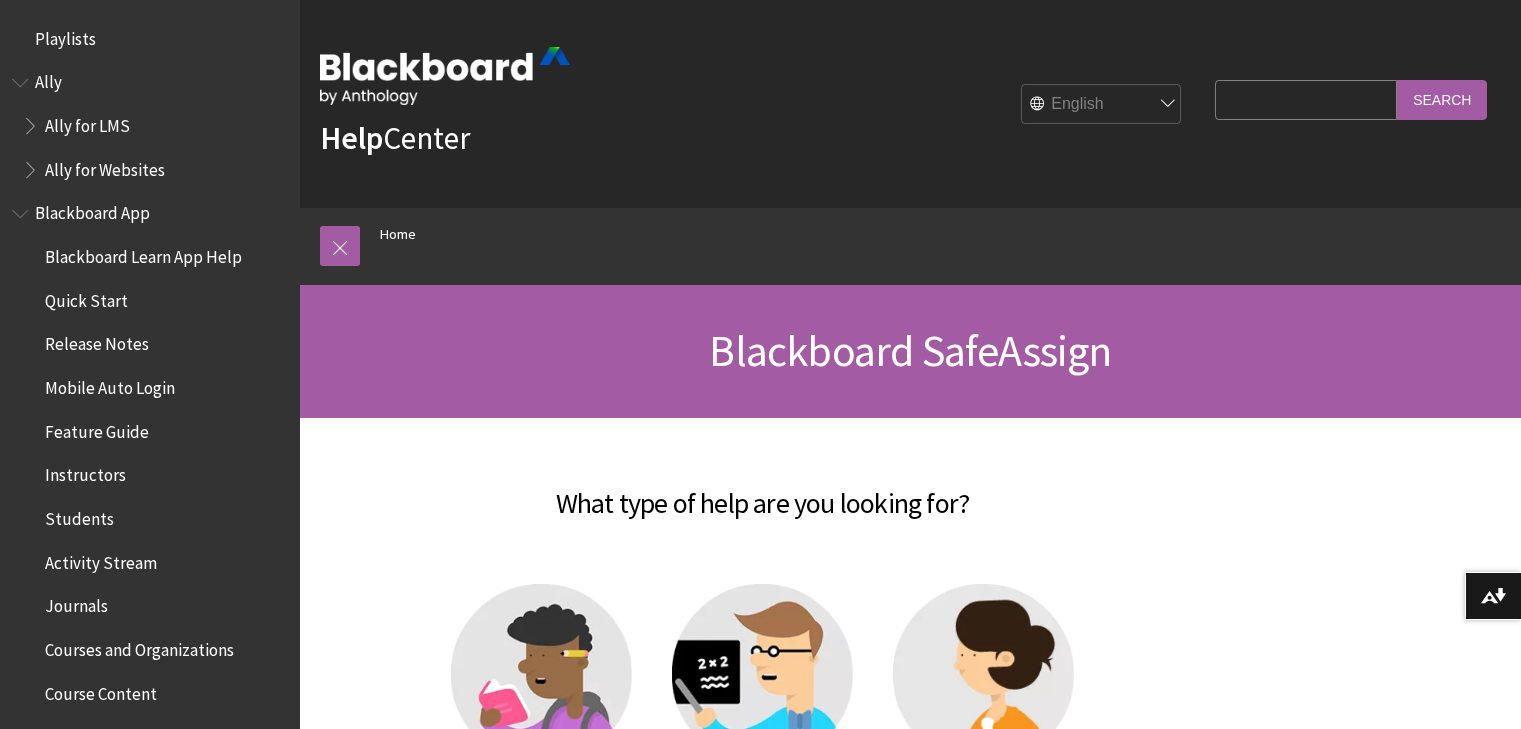 scroll, scrollTop: 0, scrollLeft: 0, axis: both 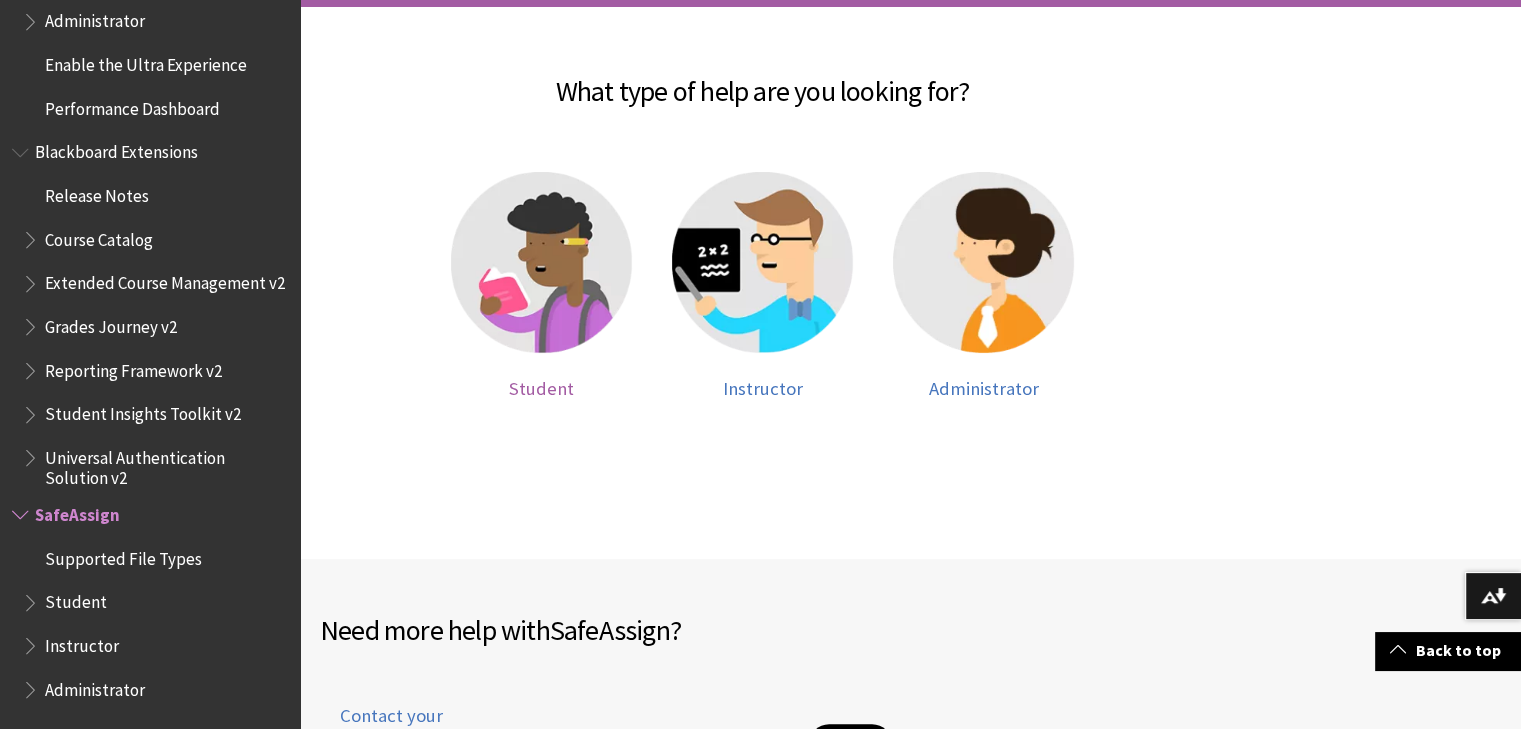 click at bounding box center (541, 262) 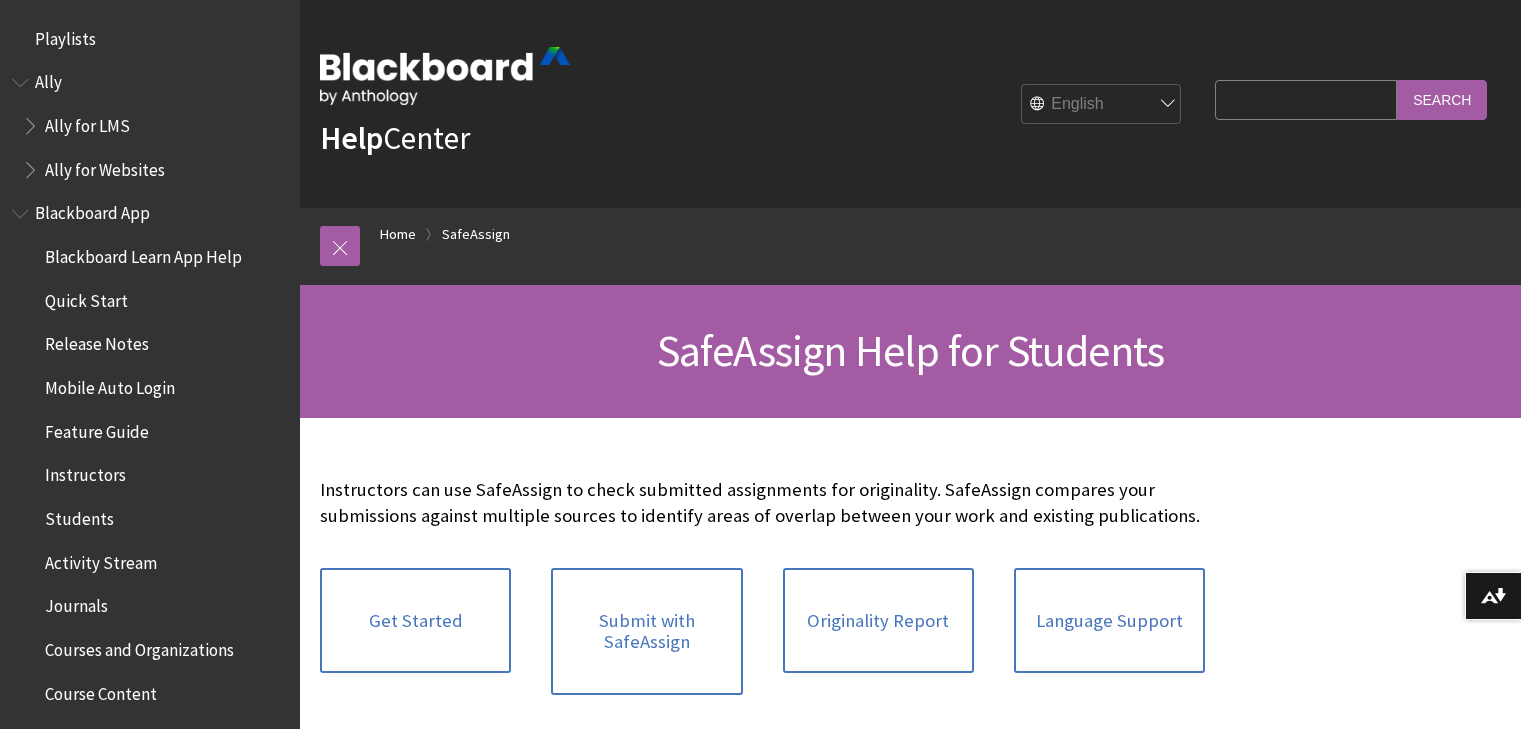 scroll, scrollTop: 0, scrollLeft: 0, axis: both 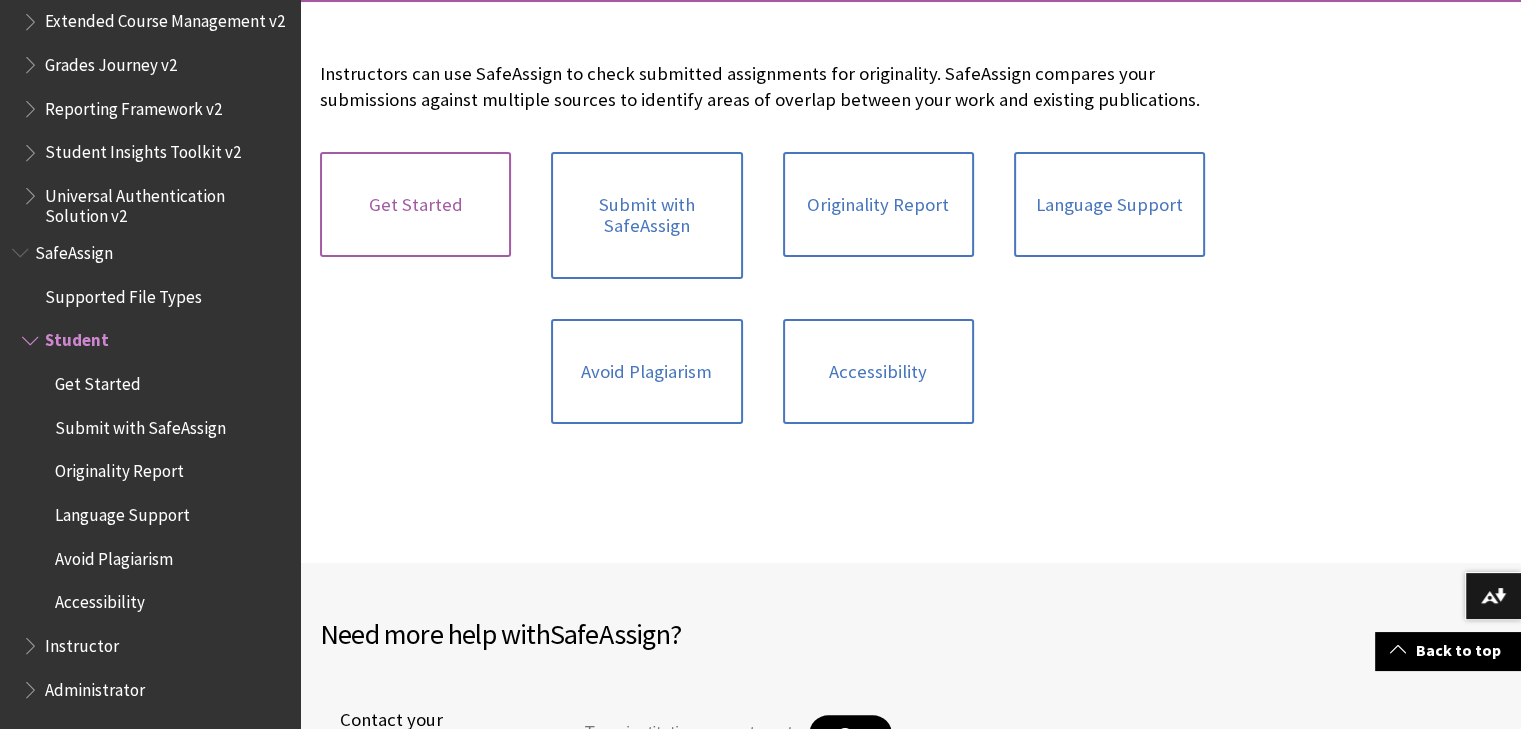 click on "Get Started" at bounding box center [415, 205] 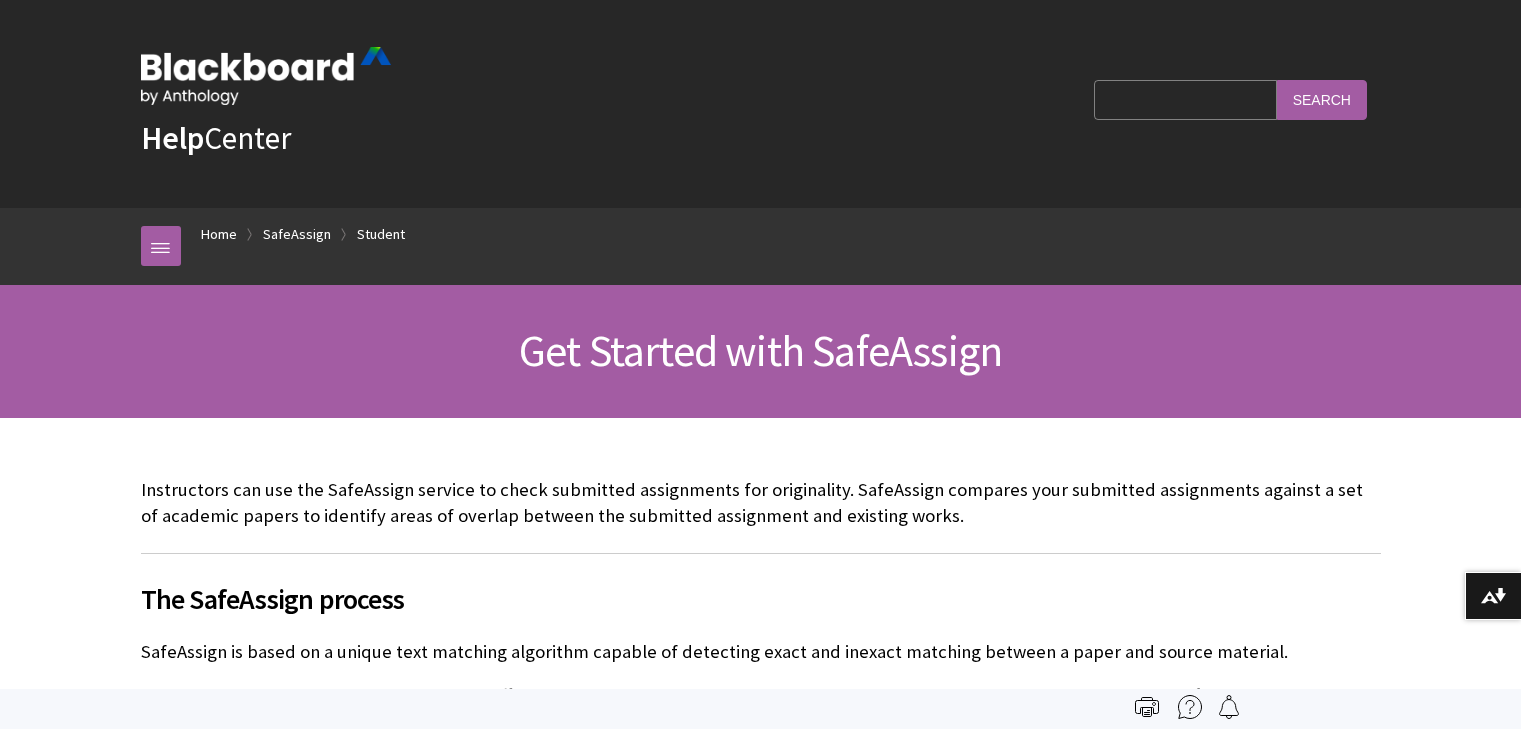 scroll, scrollTop: 0, scrollLeft: 0, axis: both 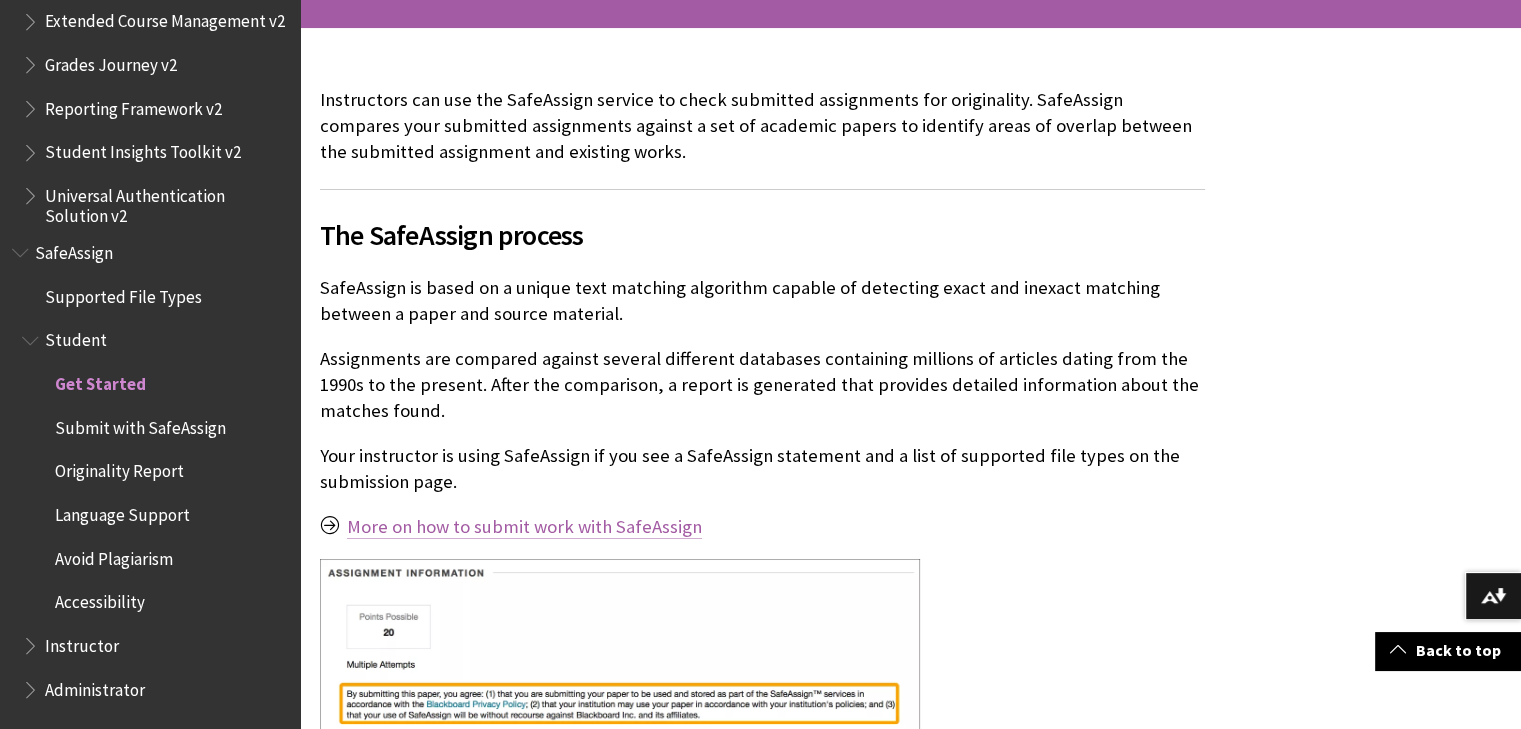 click on "More on how to submit work with SafeAssign" at bounding box center (524, 527) 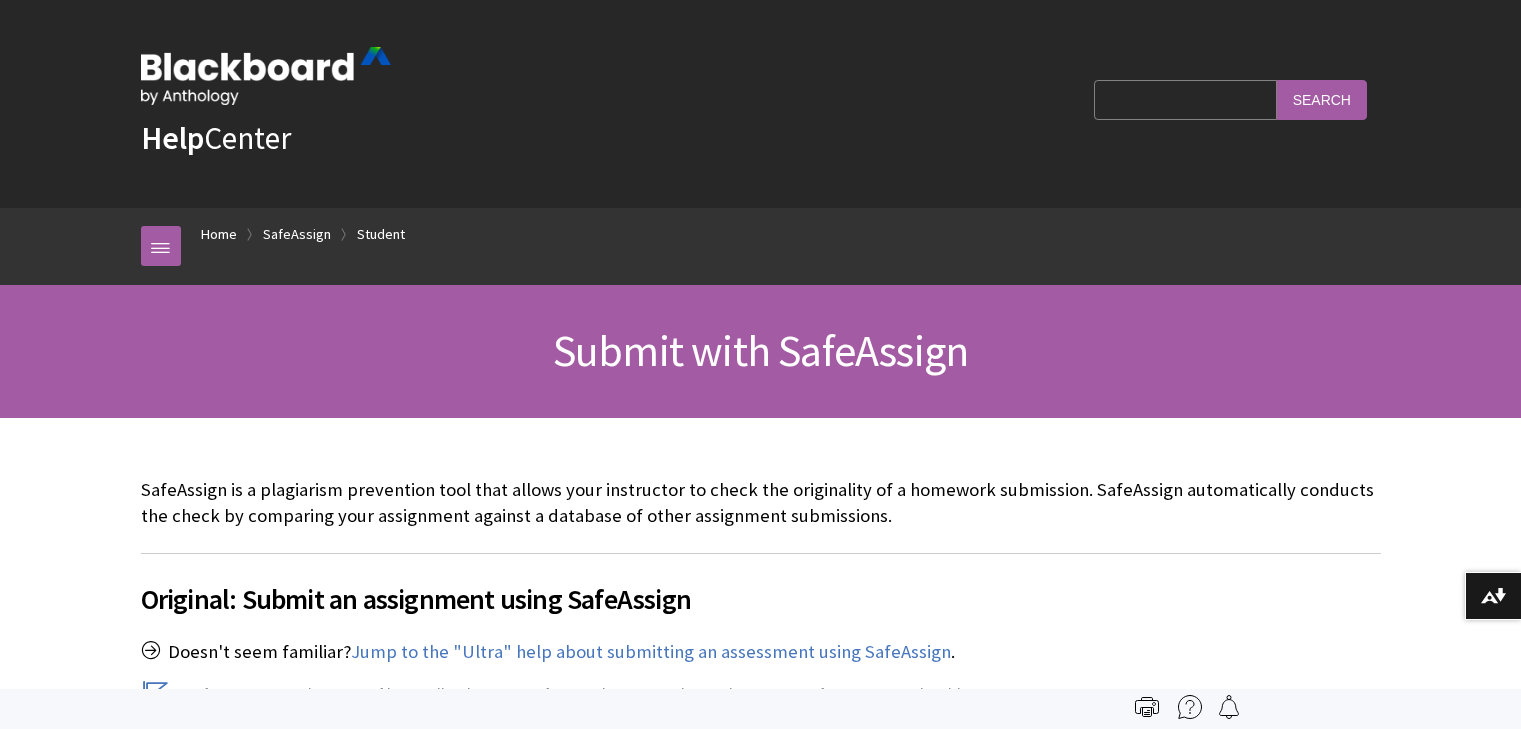 scroll, scrollTop: 0, scrollLeft: 0, axis: both 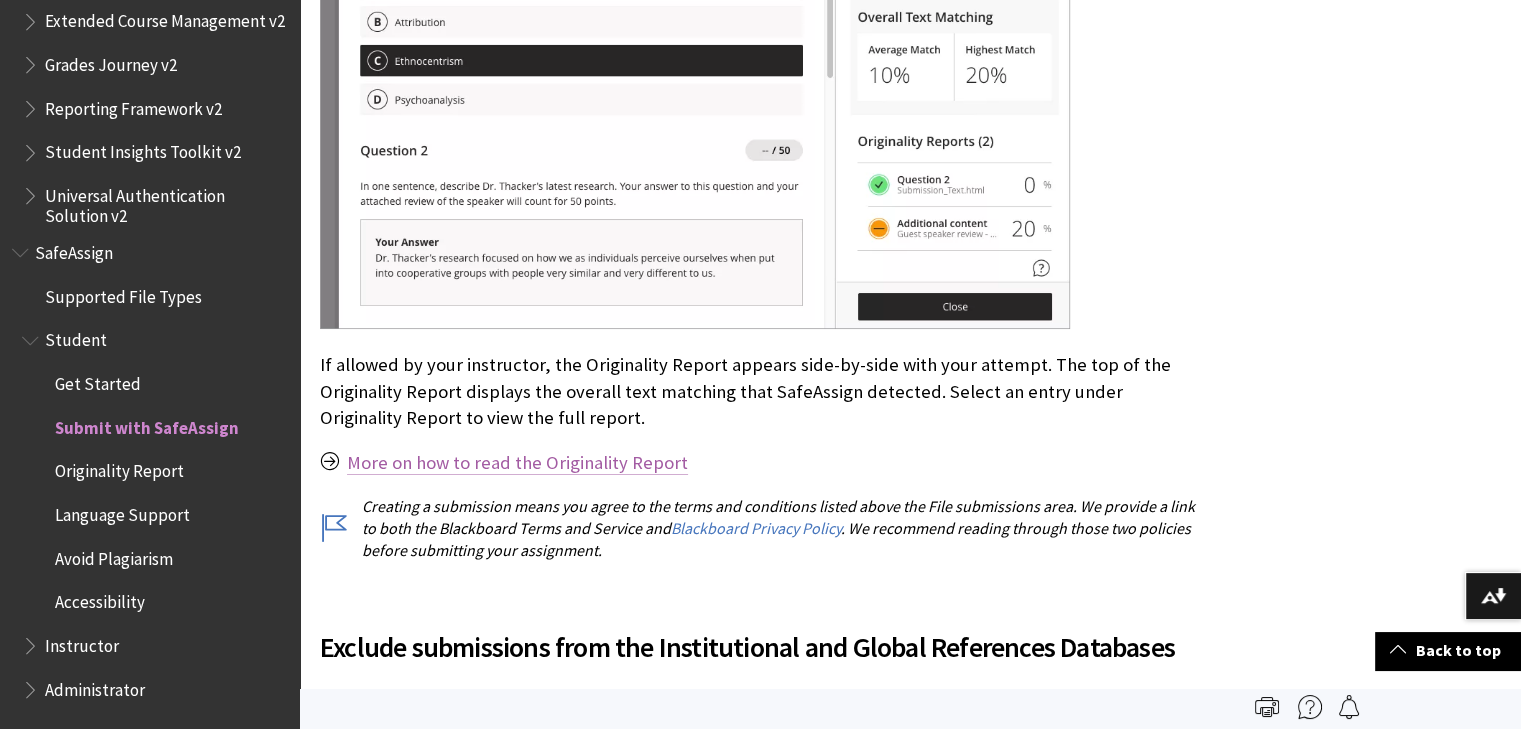 click on "More on how to read the Originality Report" at bounding box center (517, 463) 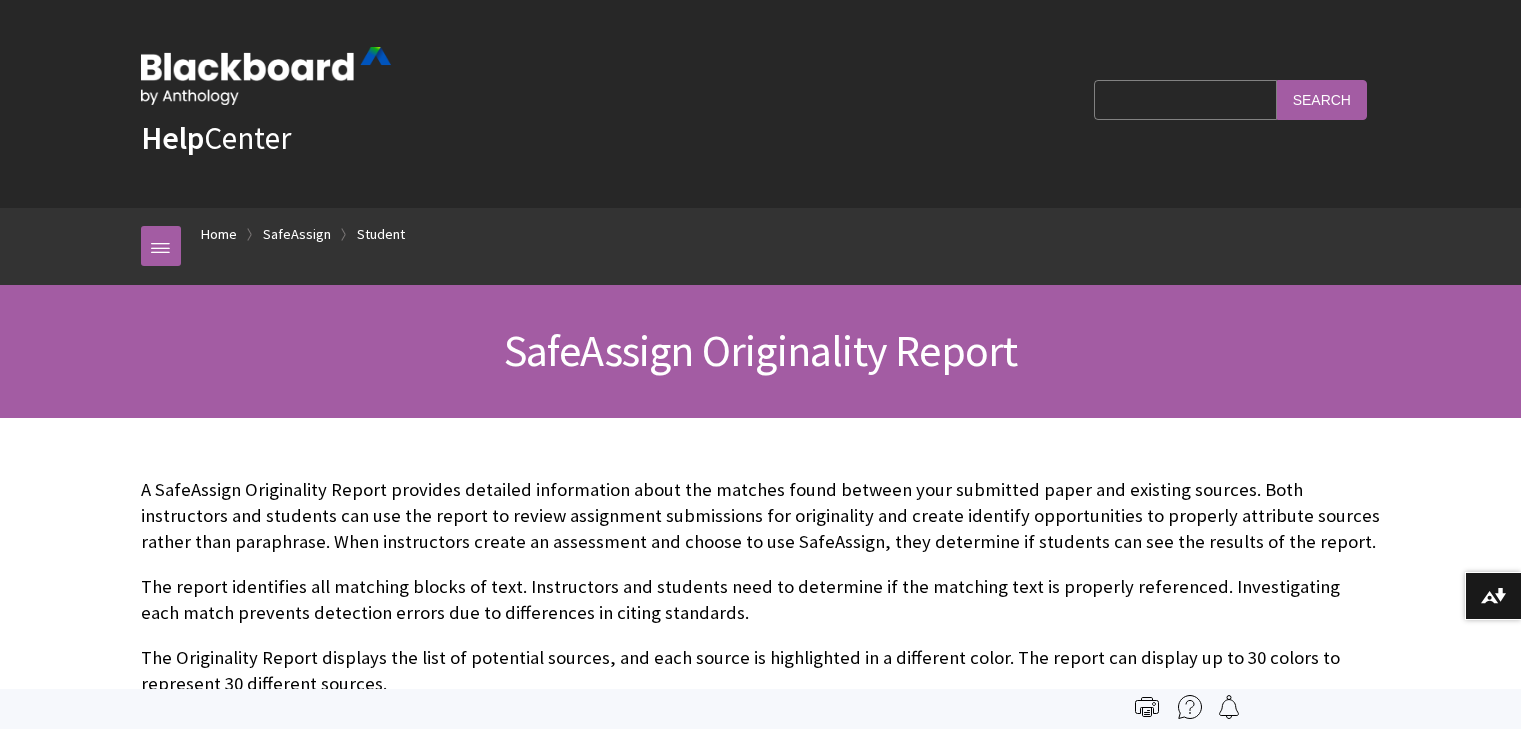 scroll, scrollTop: 1134, scrollLeft: 0, axis: vertical 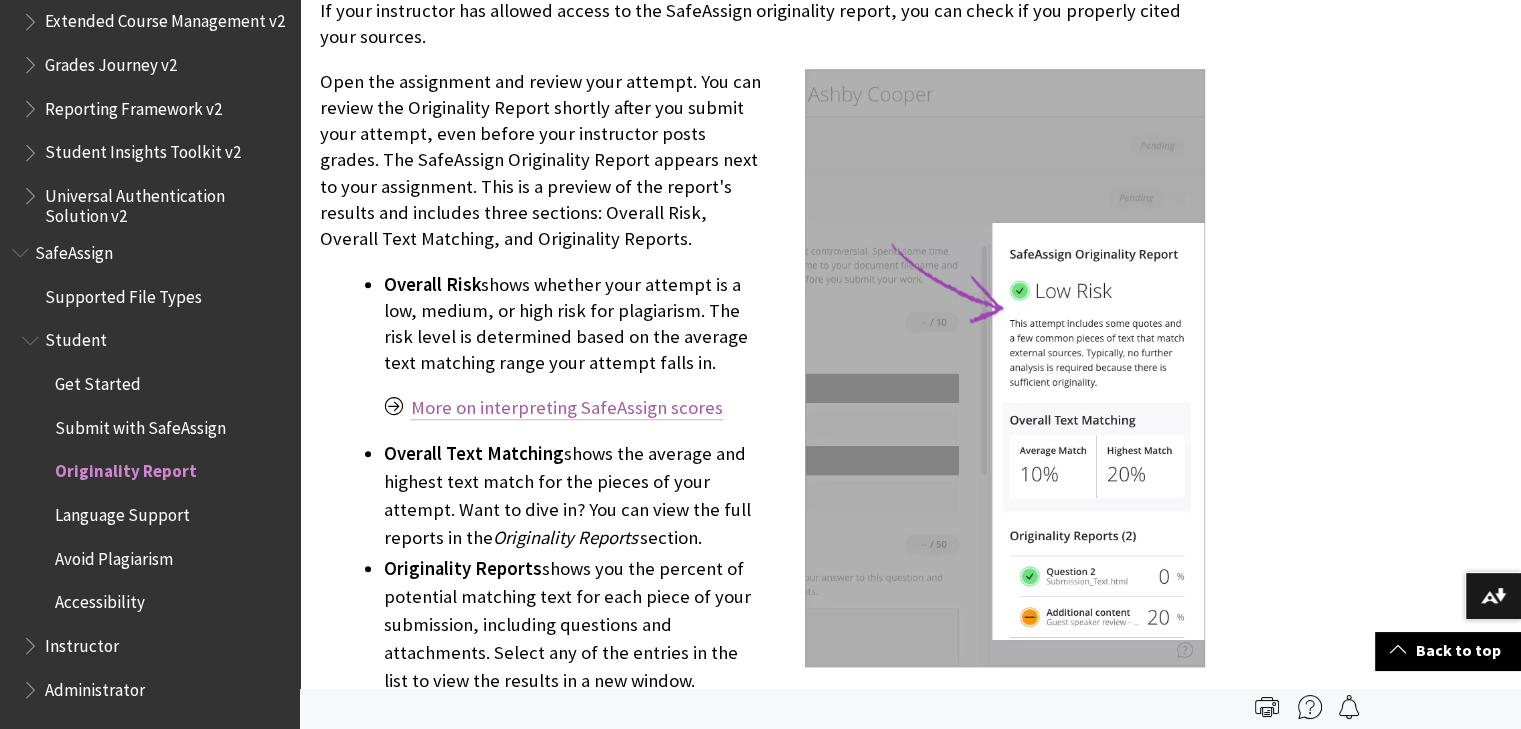 click on "More on interpreting SafeAssign scores" at bounding box center [567, 408] 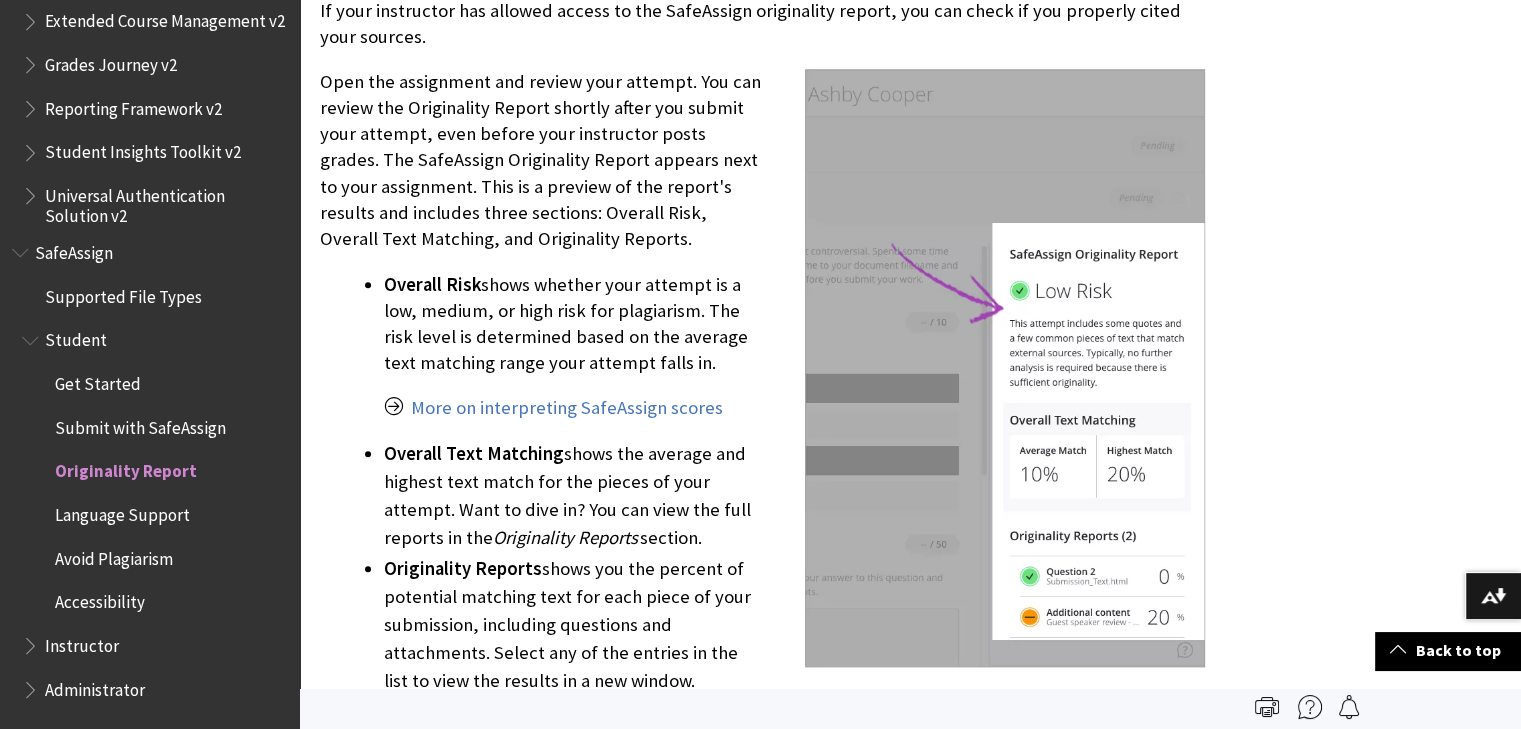 click on "Avoid Plagiarism" at bounding box center [114, 555] 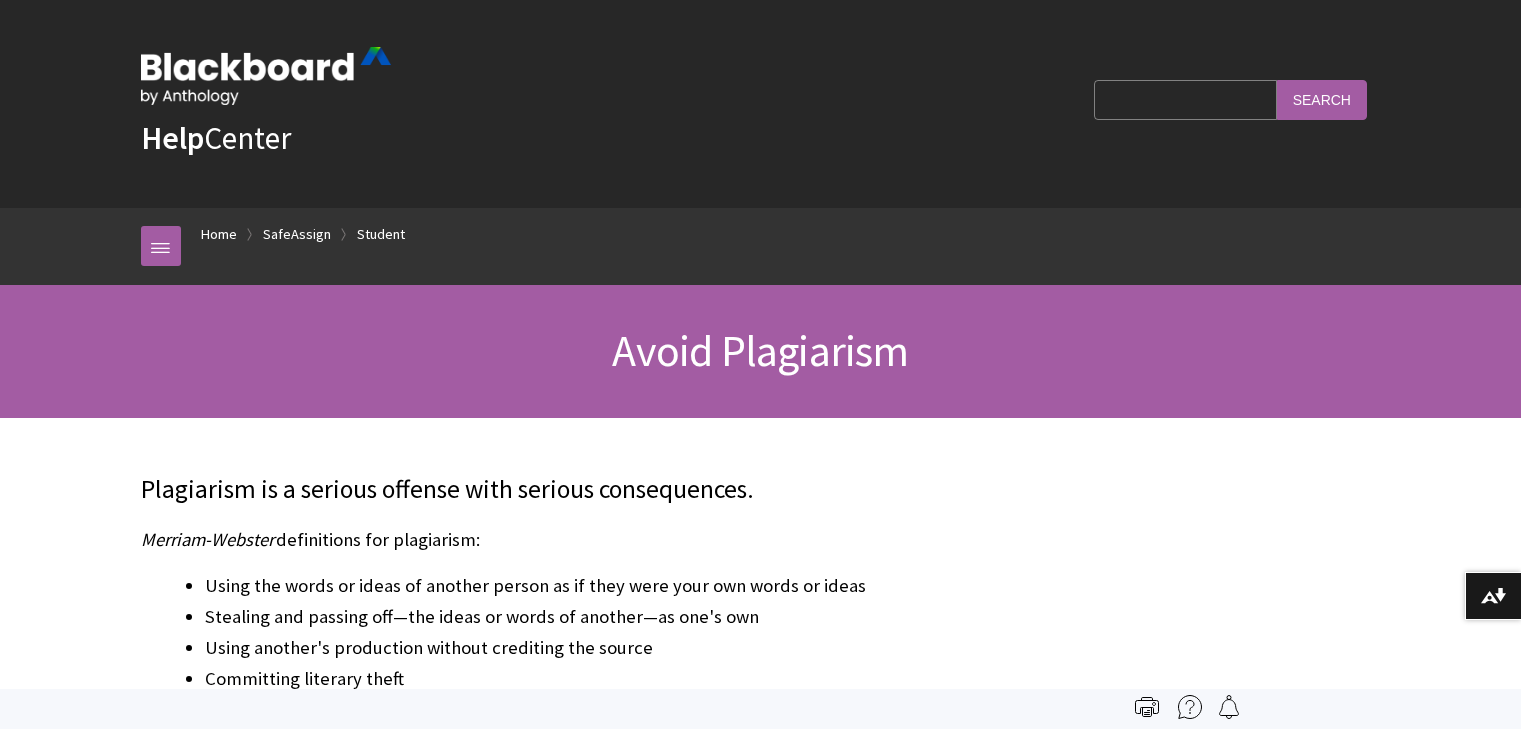 scroll, scrollTop: 0, scrollLeft: 0, axis: both 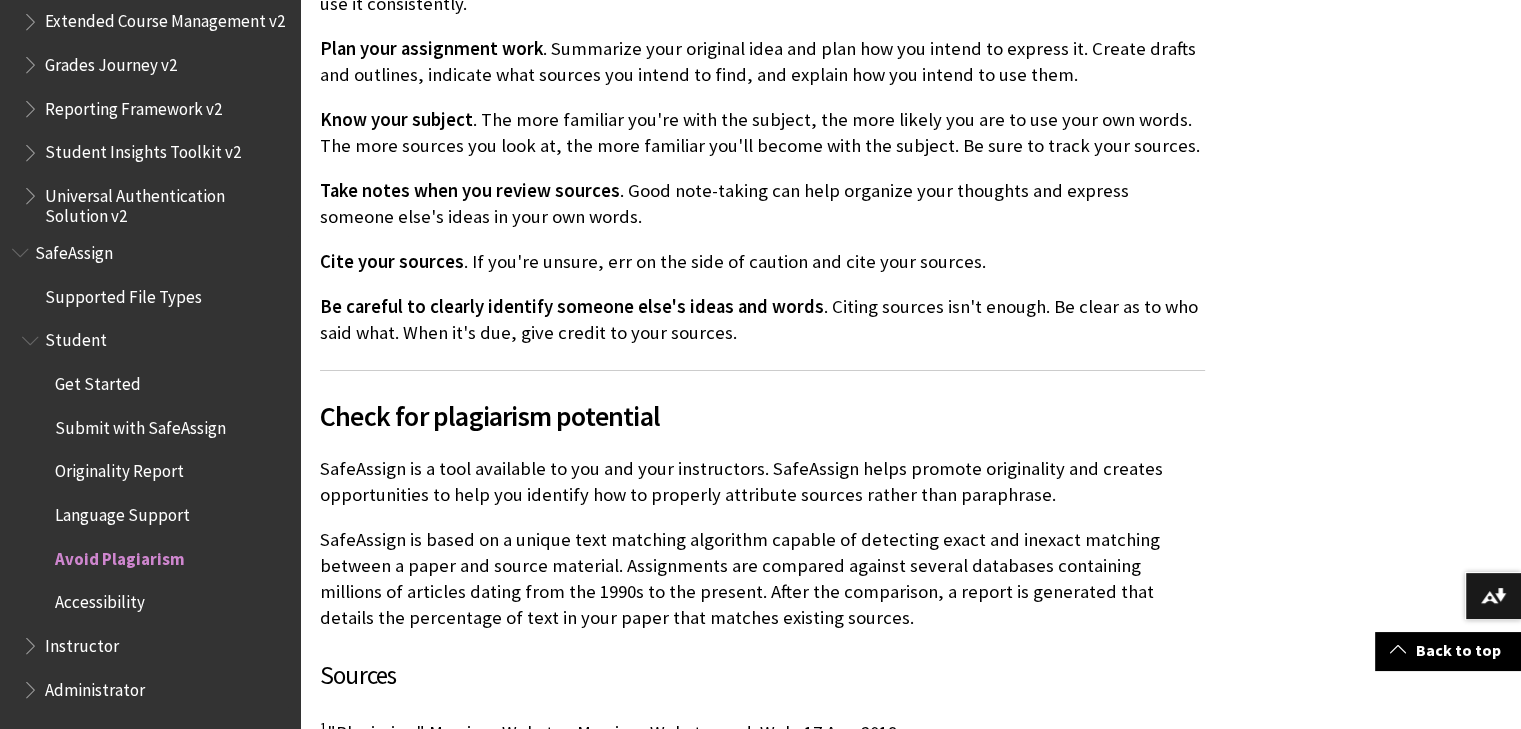 click on "Accessibility" at bounding box center [100, 599] 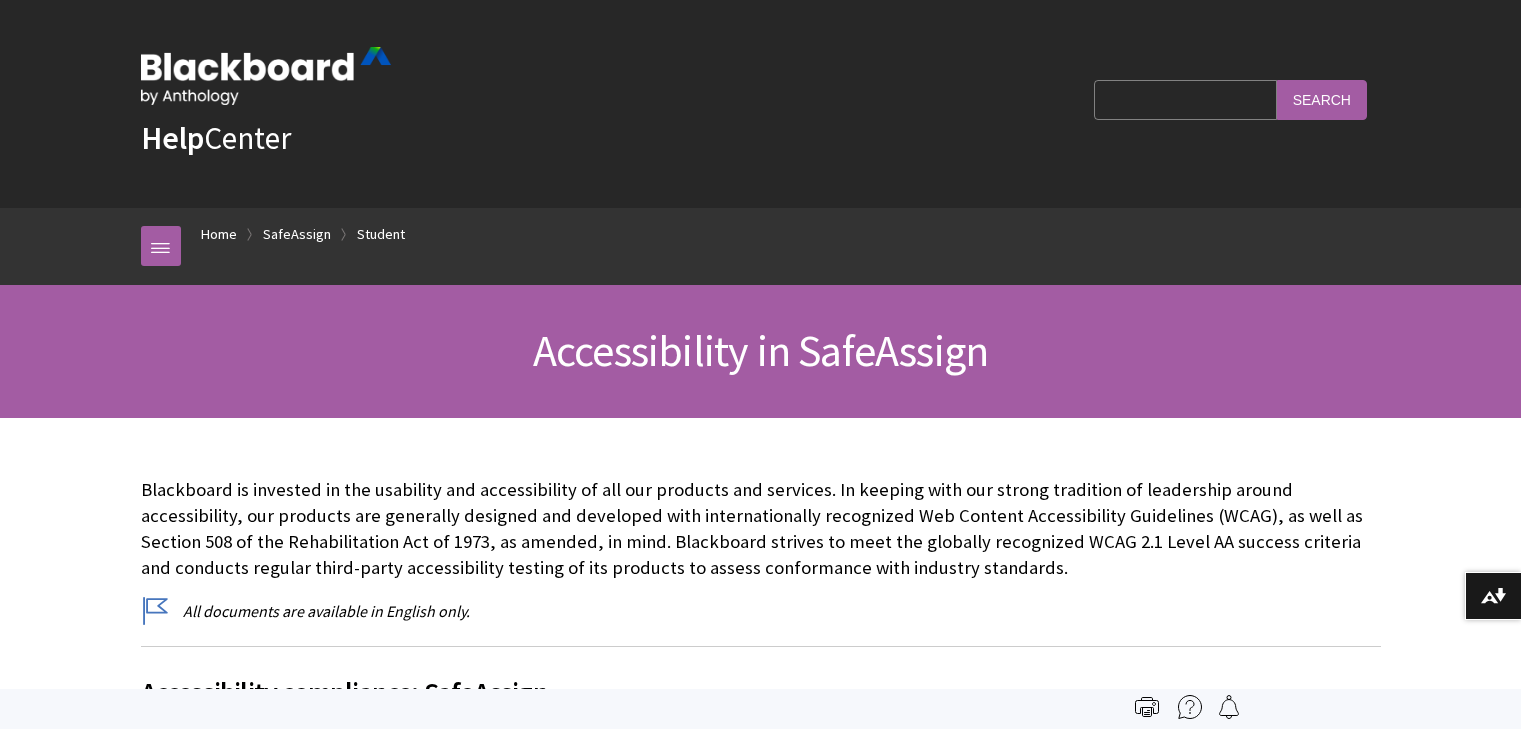 scroll, scrollTop: 0, scrollLeft: 0, axis: both 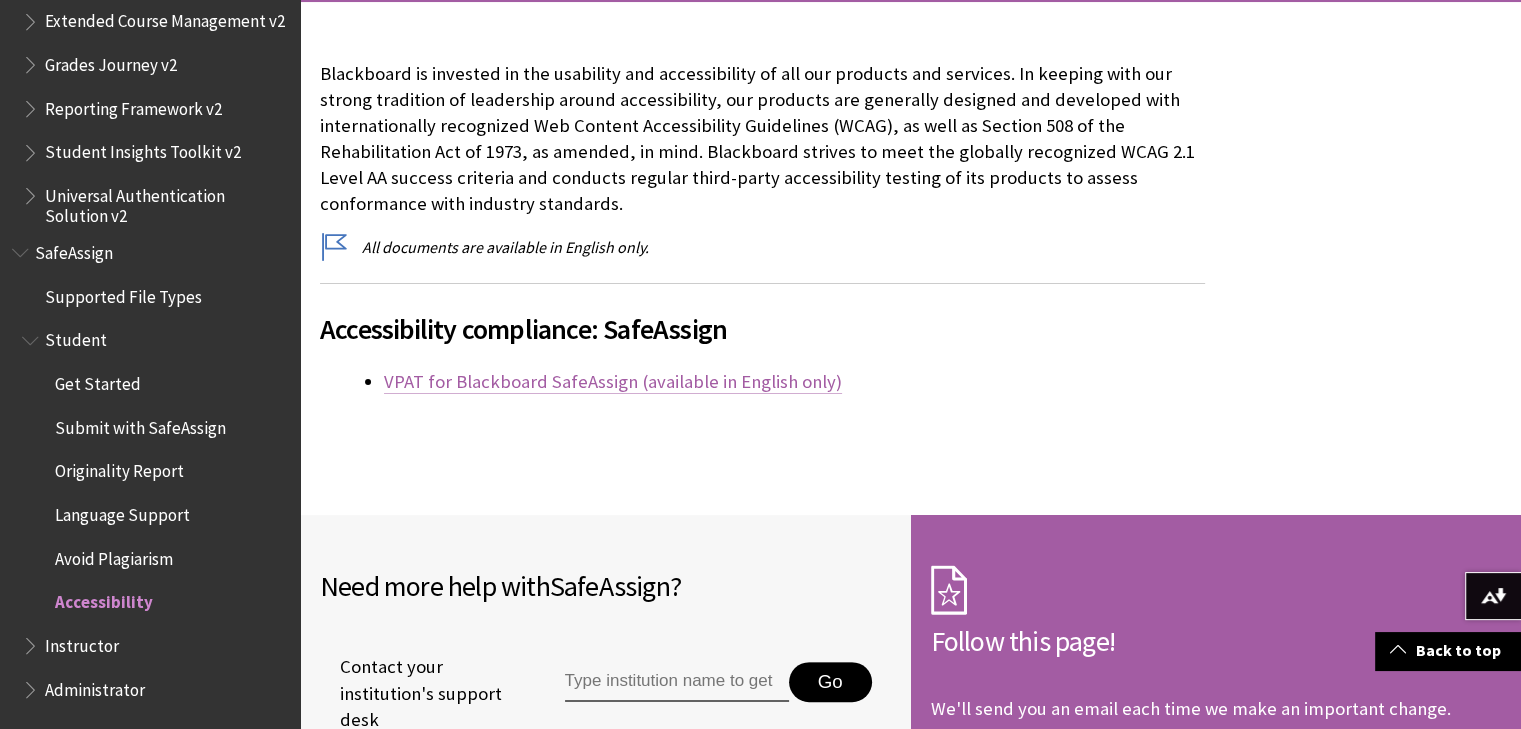 click on "VPAT for Blackboard SafeAssign (available in English only)" at bounding box center (613, 382) 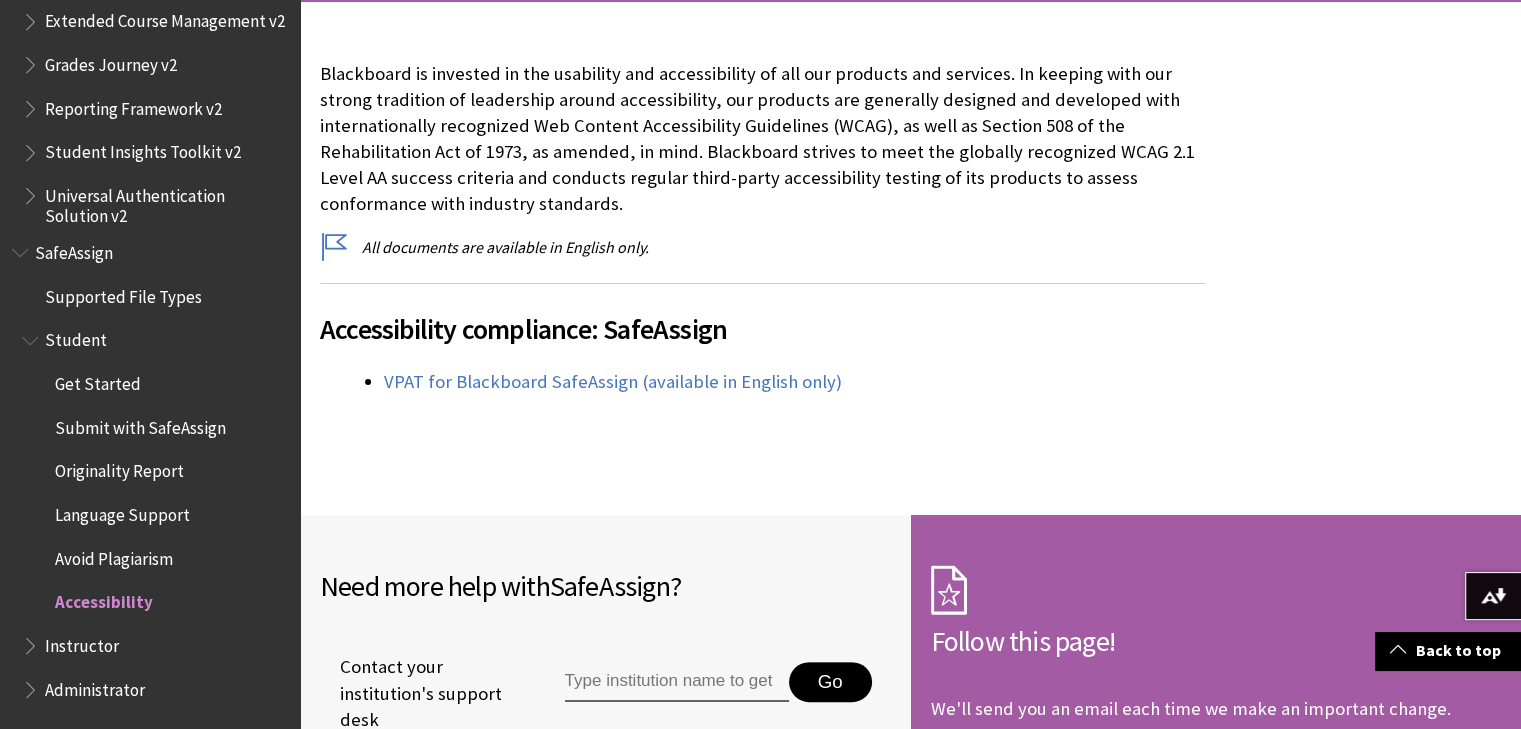 scroll, scrollTop: 0, scrollLeft: 0, axis: both 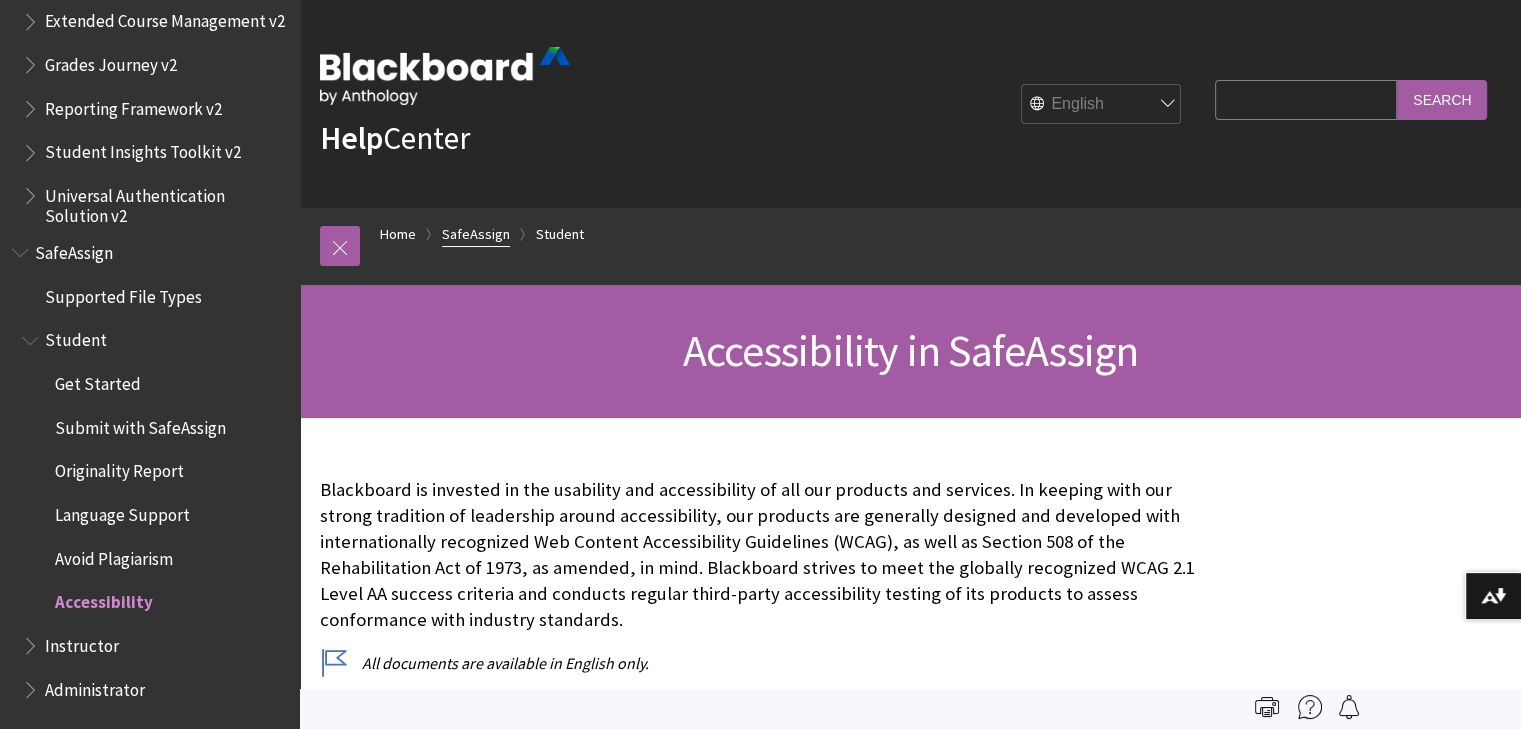 click on "SafeAssign" at bounding box center [476, 234] 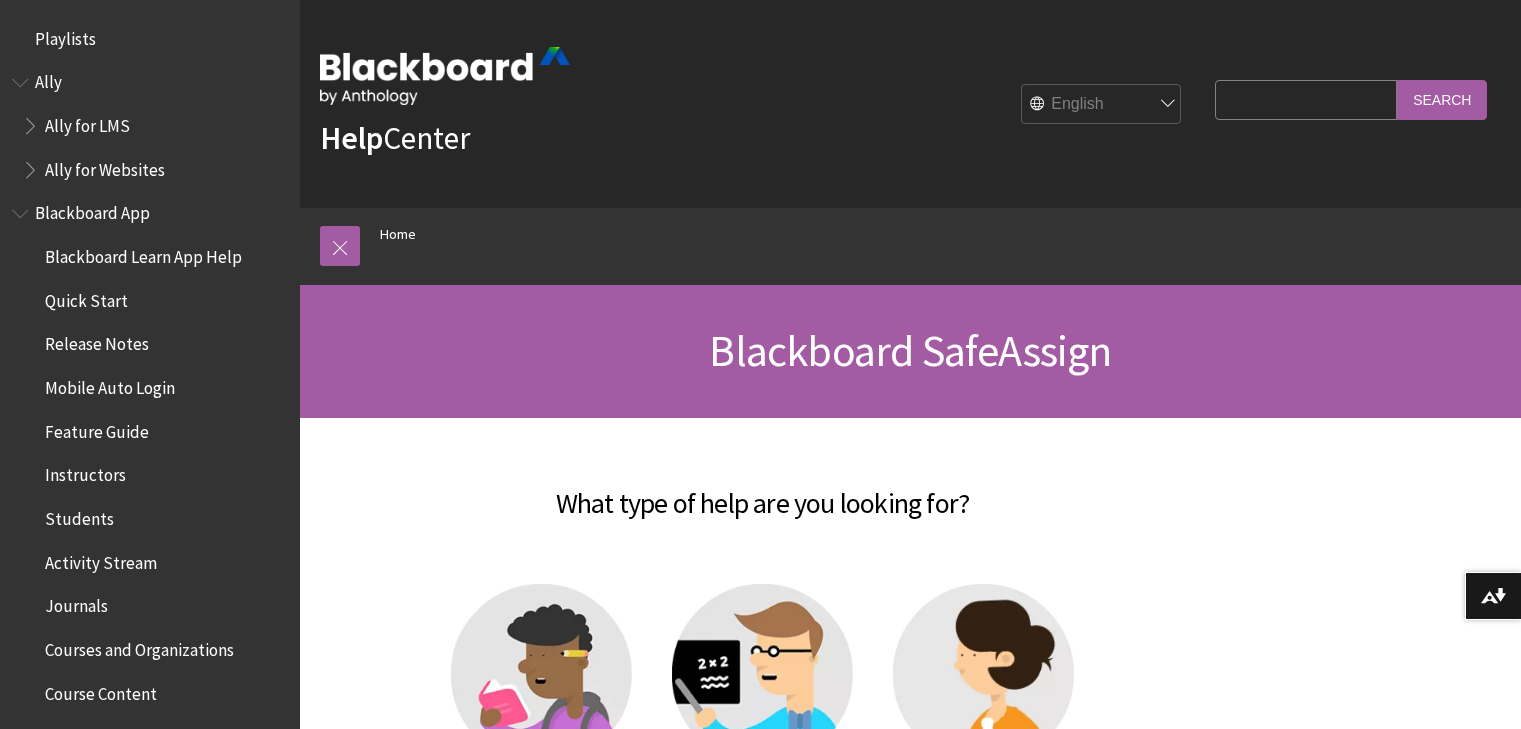 scroll, scrollTop: 689, scrollLeft: 0, axis: vertical 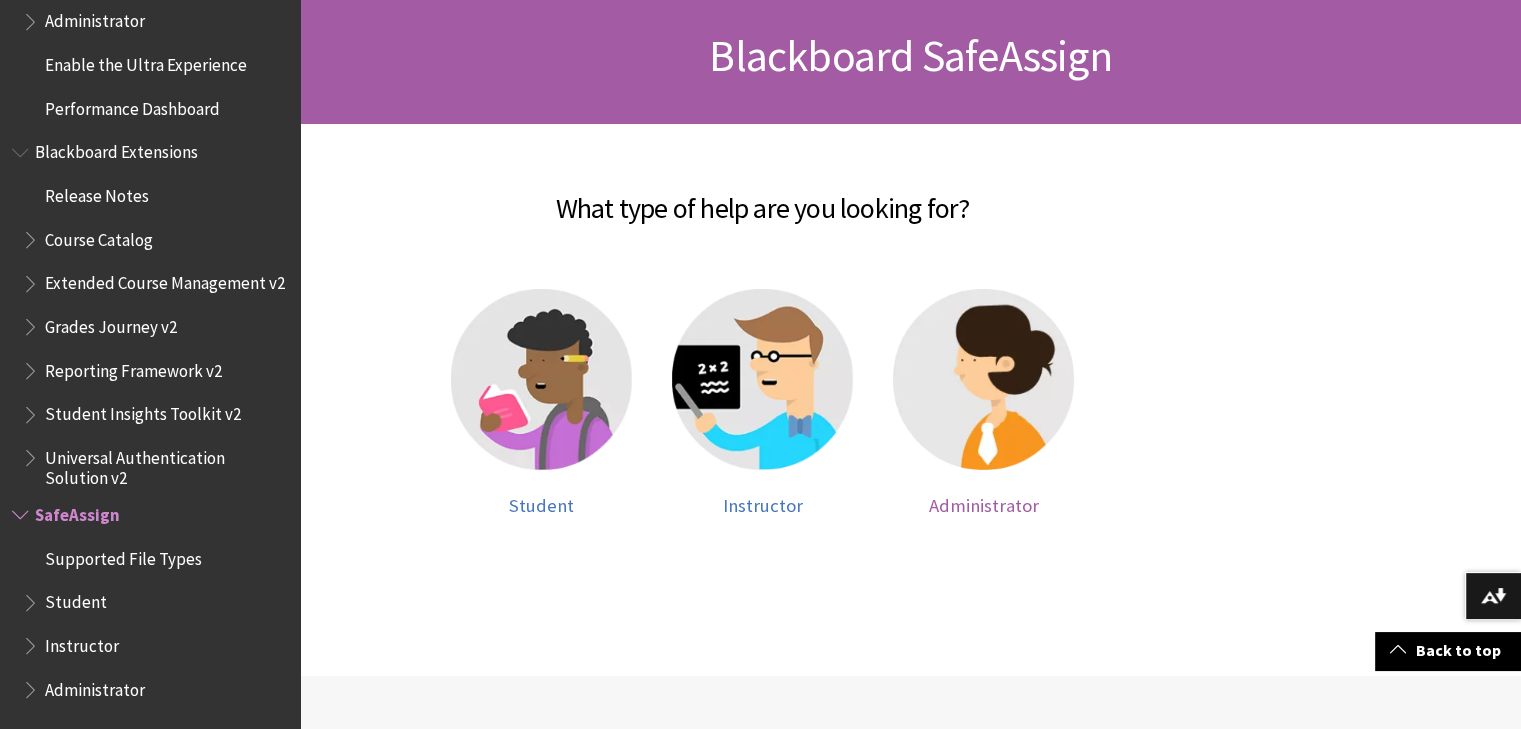 click at bounding box center (983, 379) 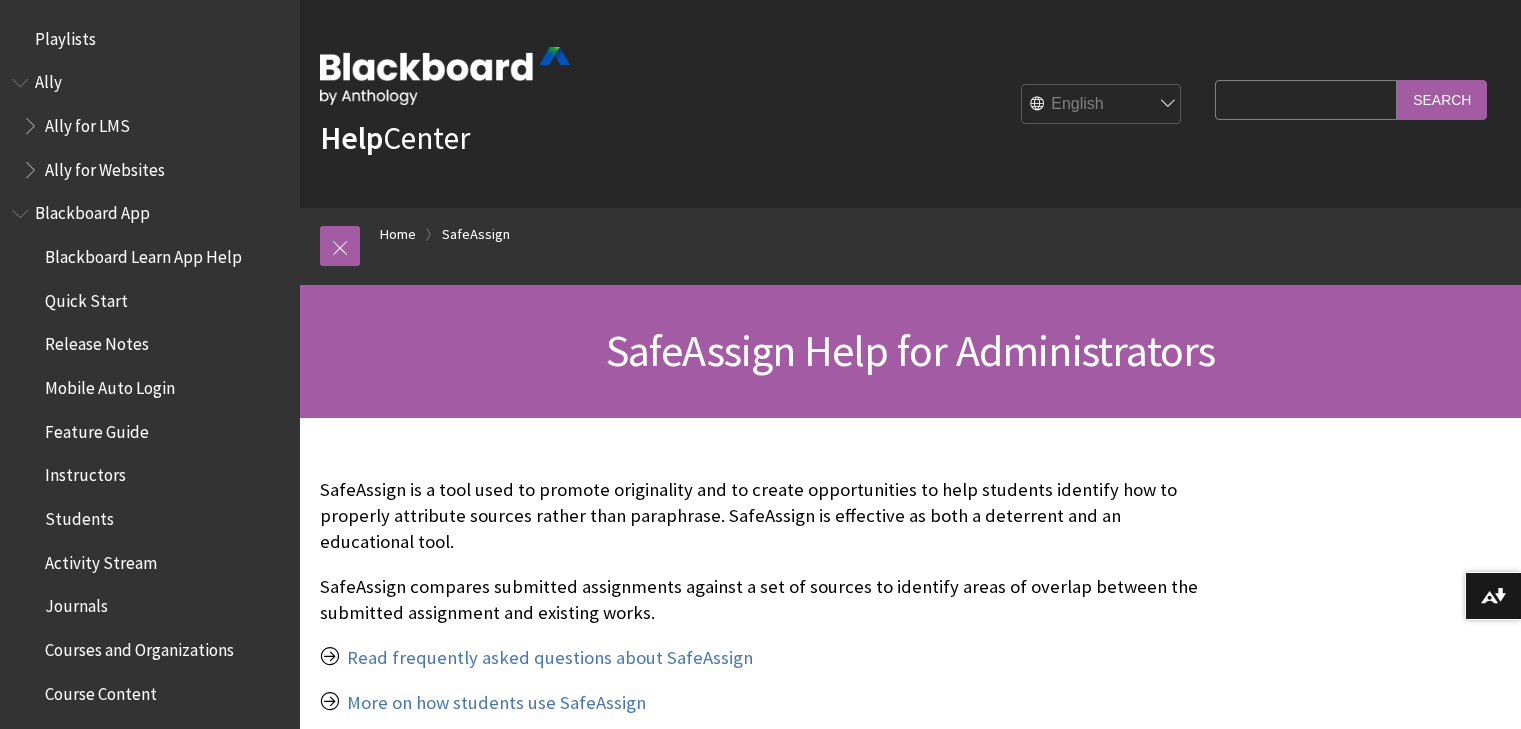 scroll, scrollTop: 0, scrollLeft: 0, axis: both 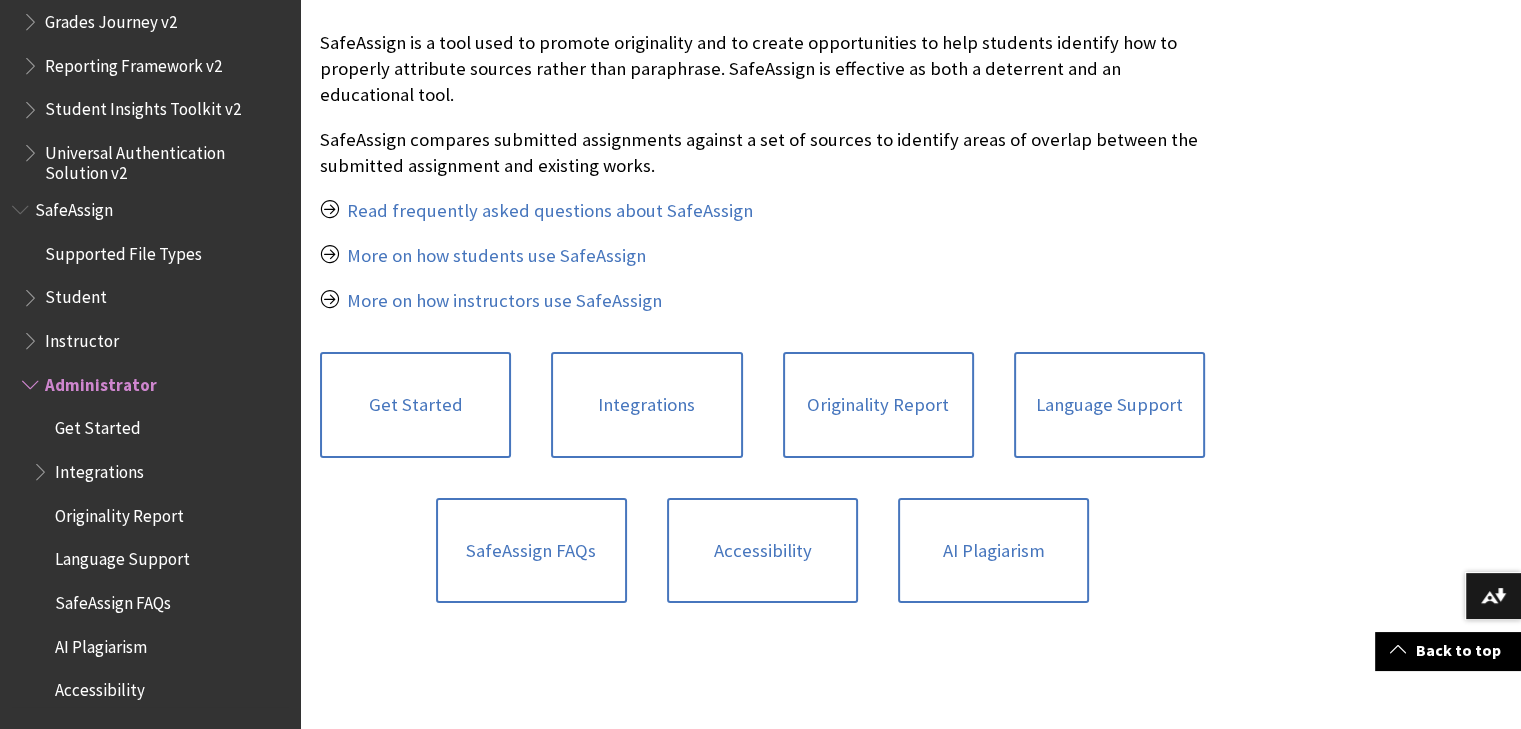 click at bounding box center (32, 293) 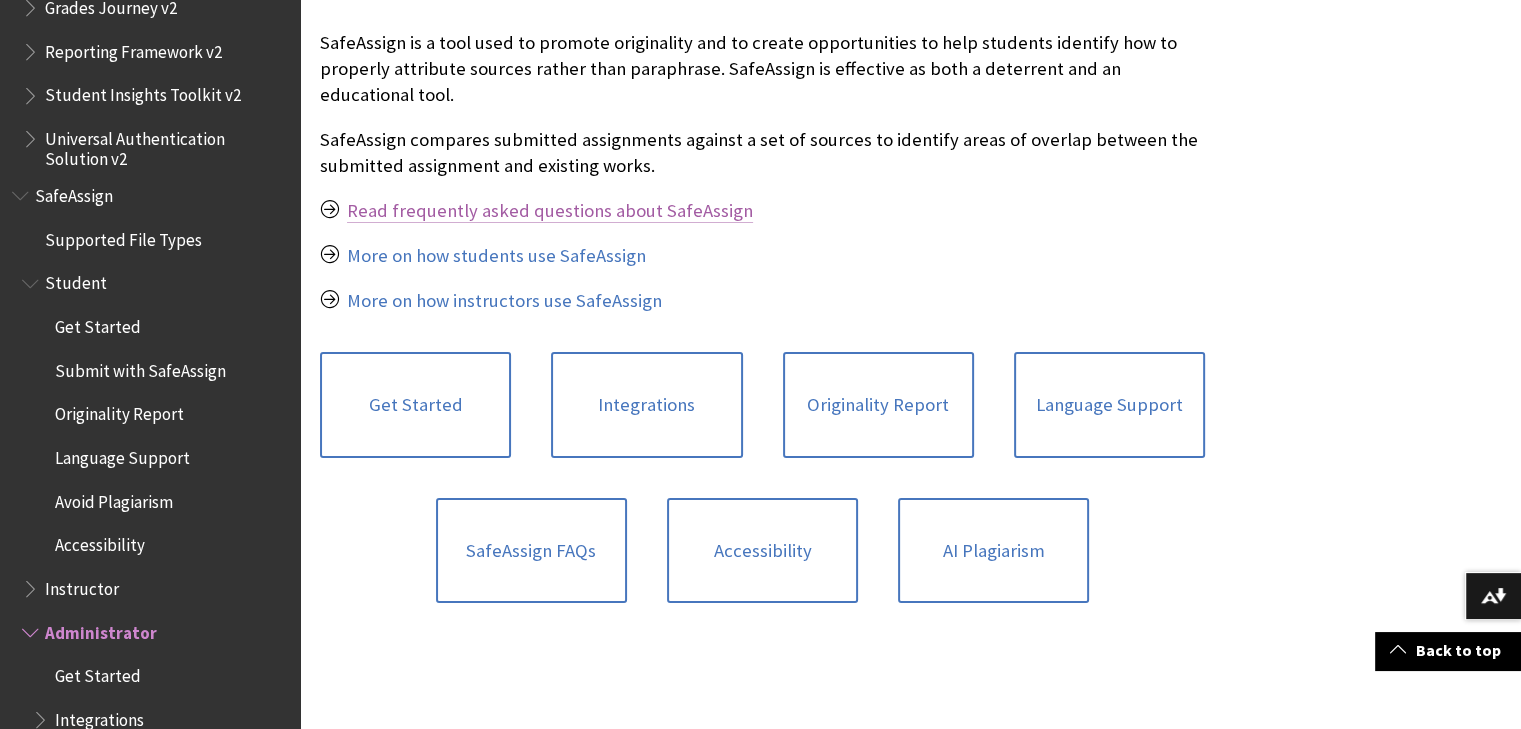 click on "Read frequently asked questions about SafeAssign" at bounding box center [550, 211] 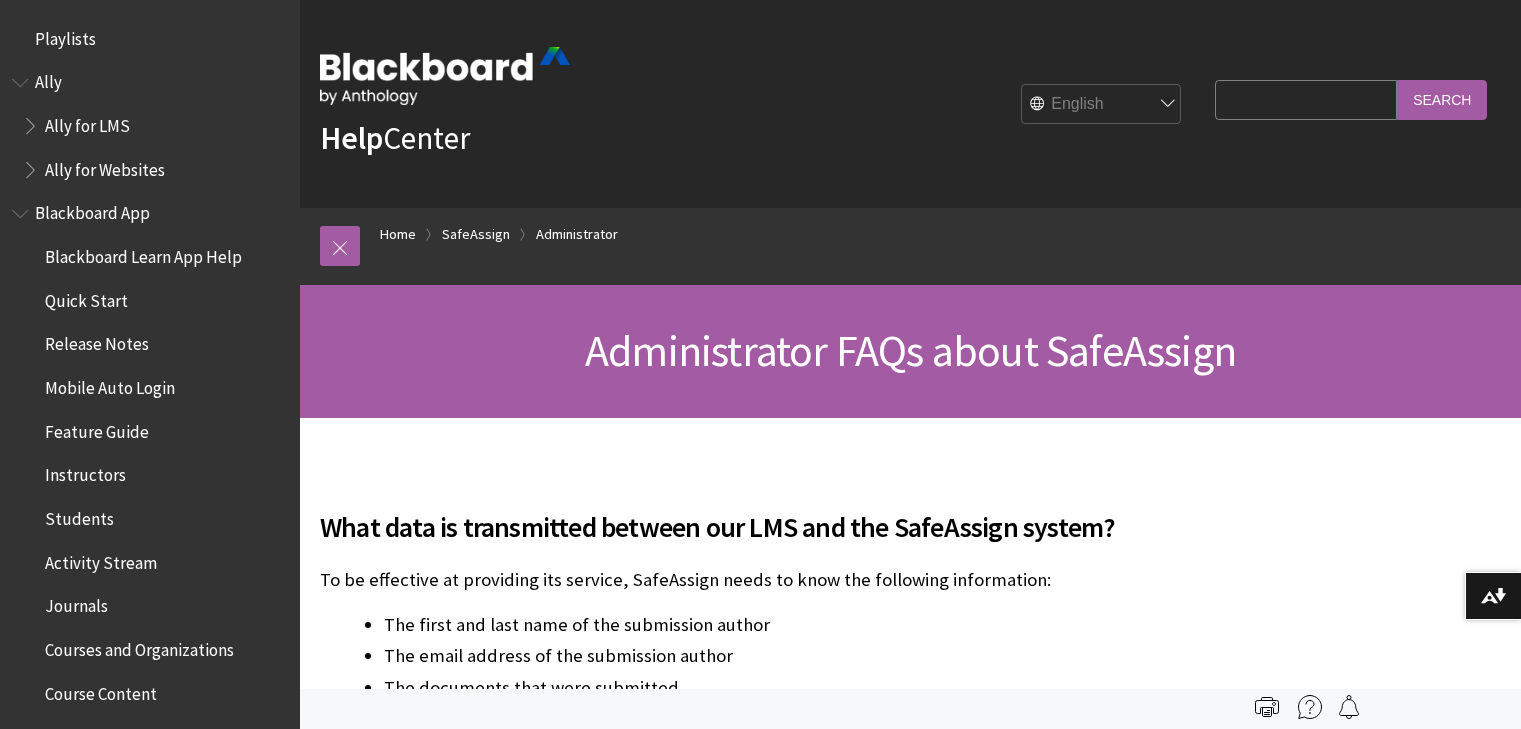 scroll, scrollTop: 0, scrollLeft: 0, axis: both 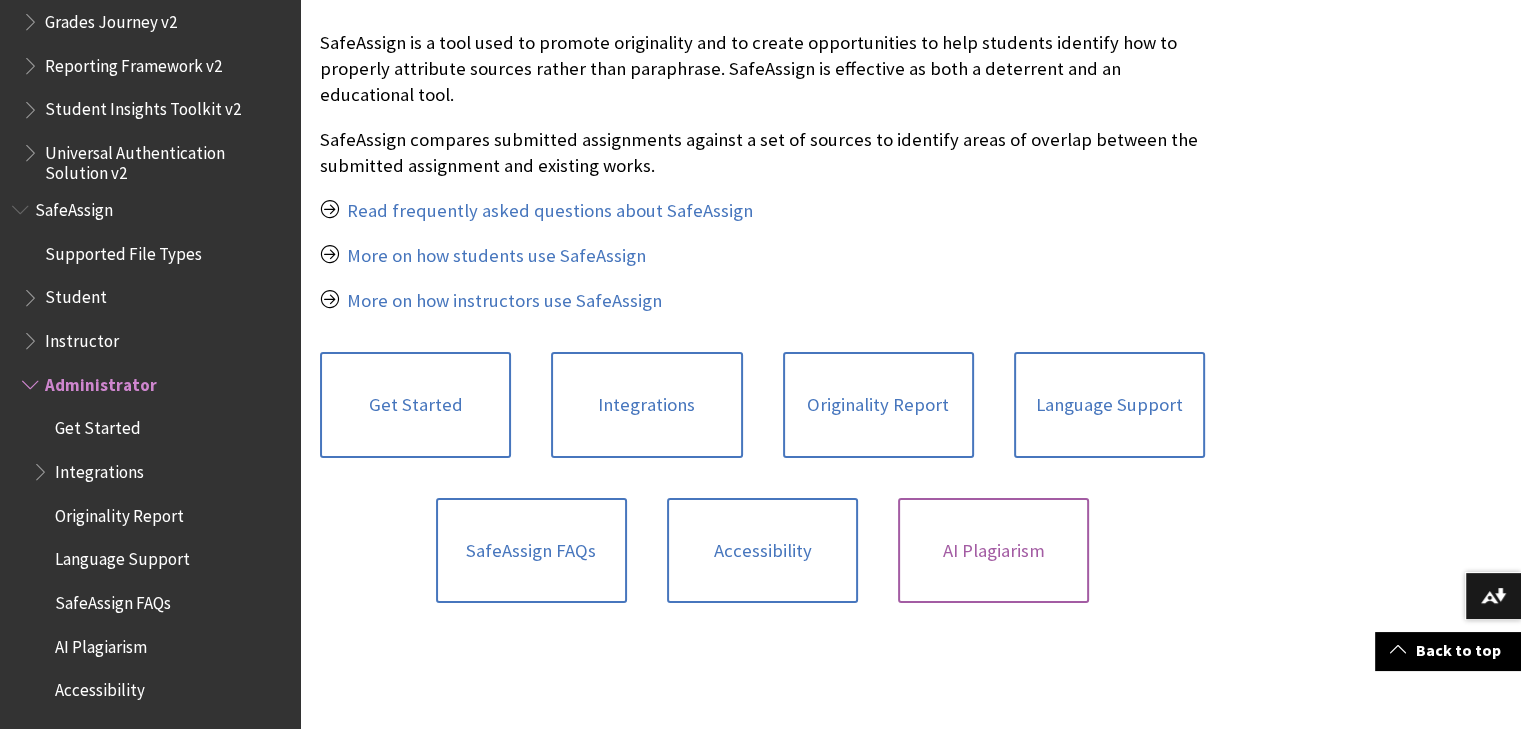 click on "AI Plagiarism" at bounding box center (993, 551) 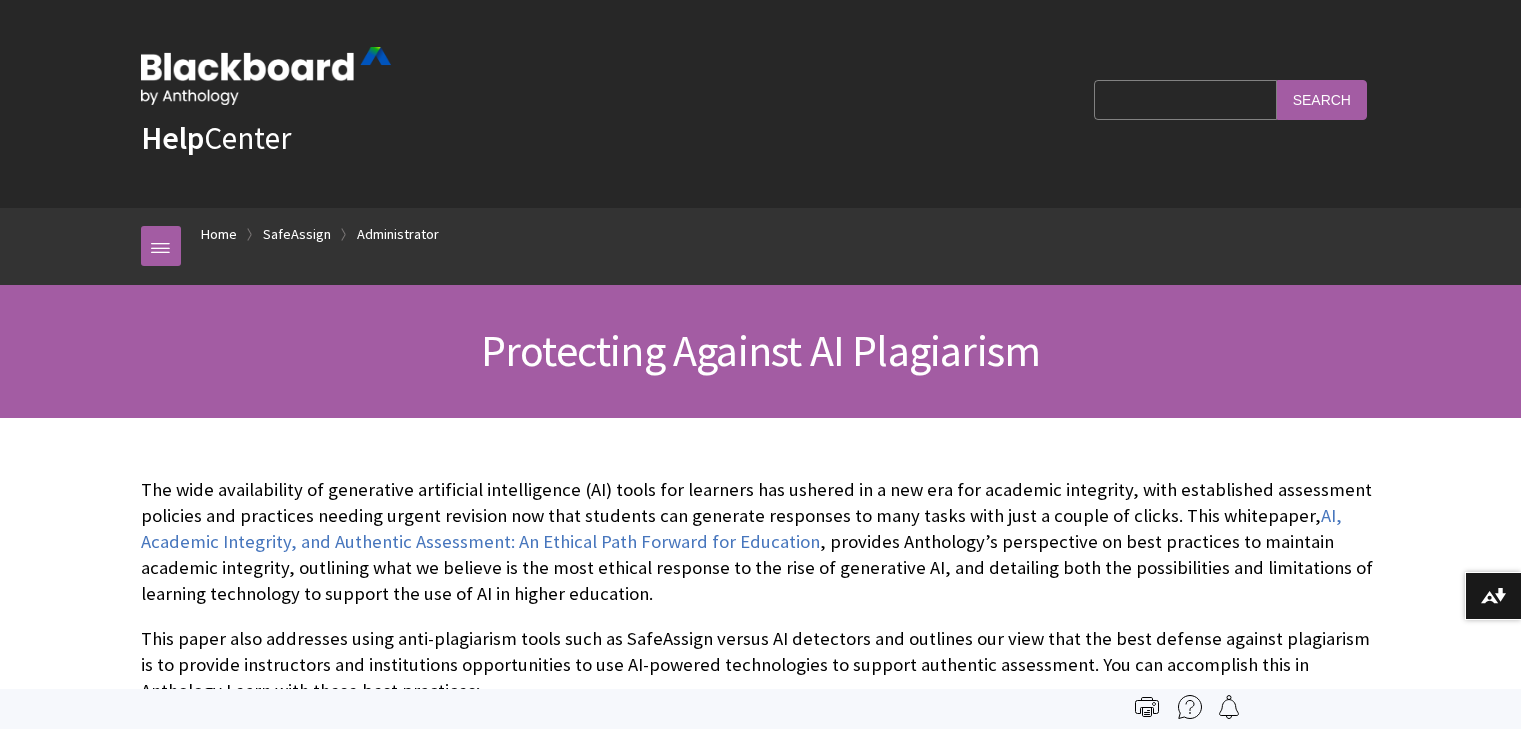 scroll, scrollTop: 0, scrollLeft: 0, axis: both 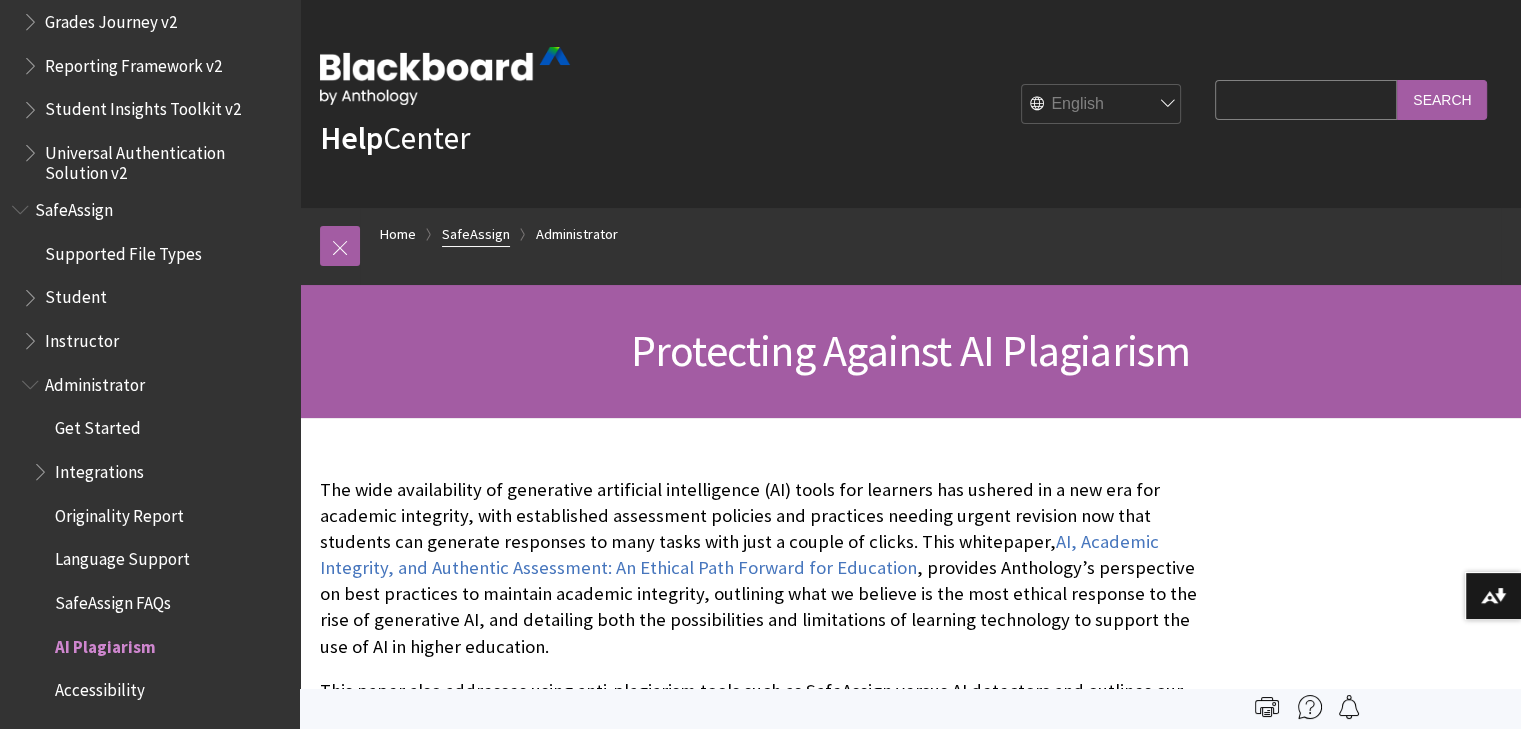 click on "SafeAssign" at bounding box center [476, 234] 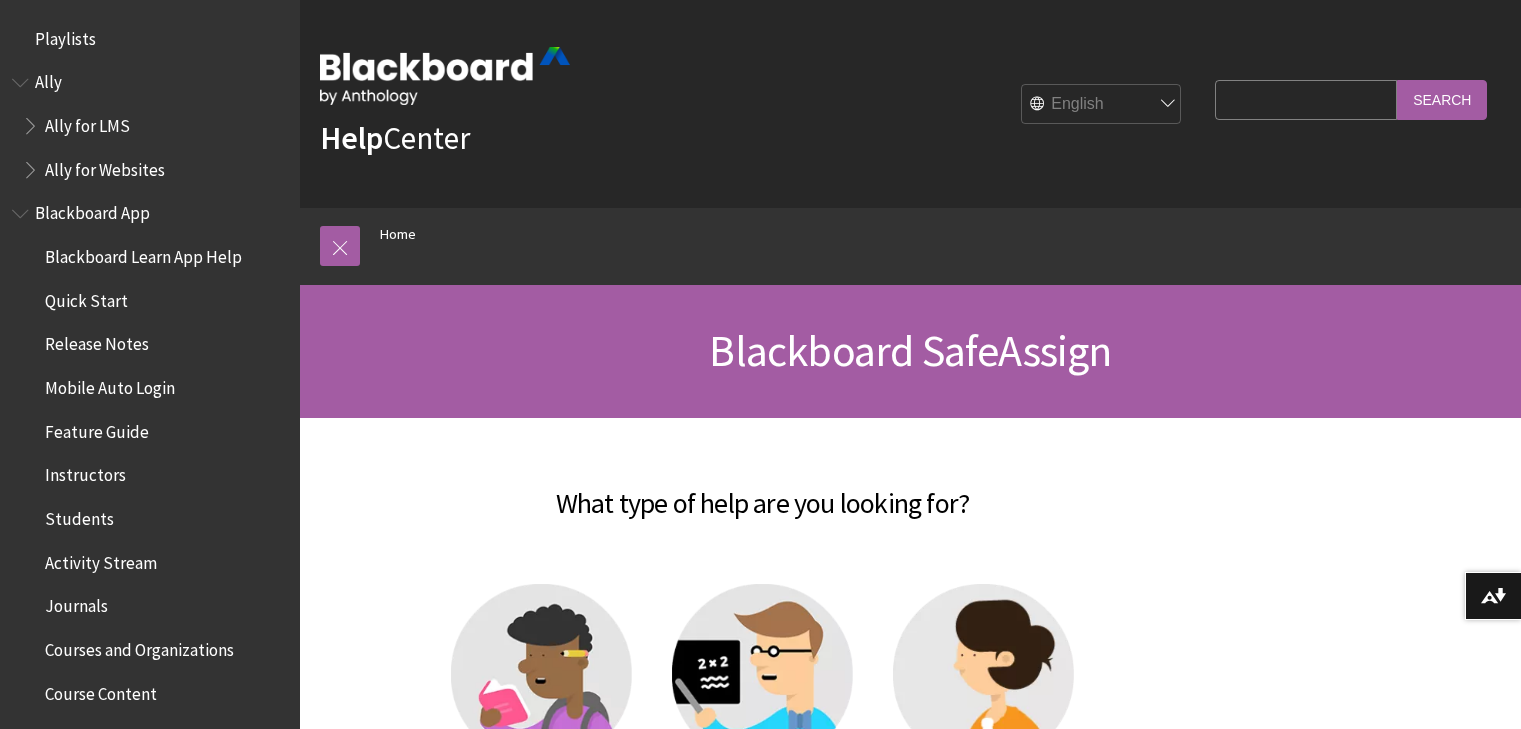 scroll, scrollTop: 0, scrollLeft: 0, axis: both 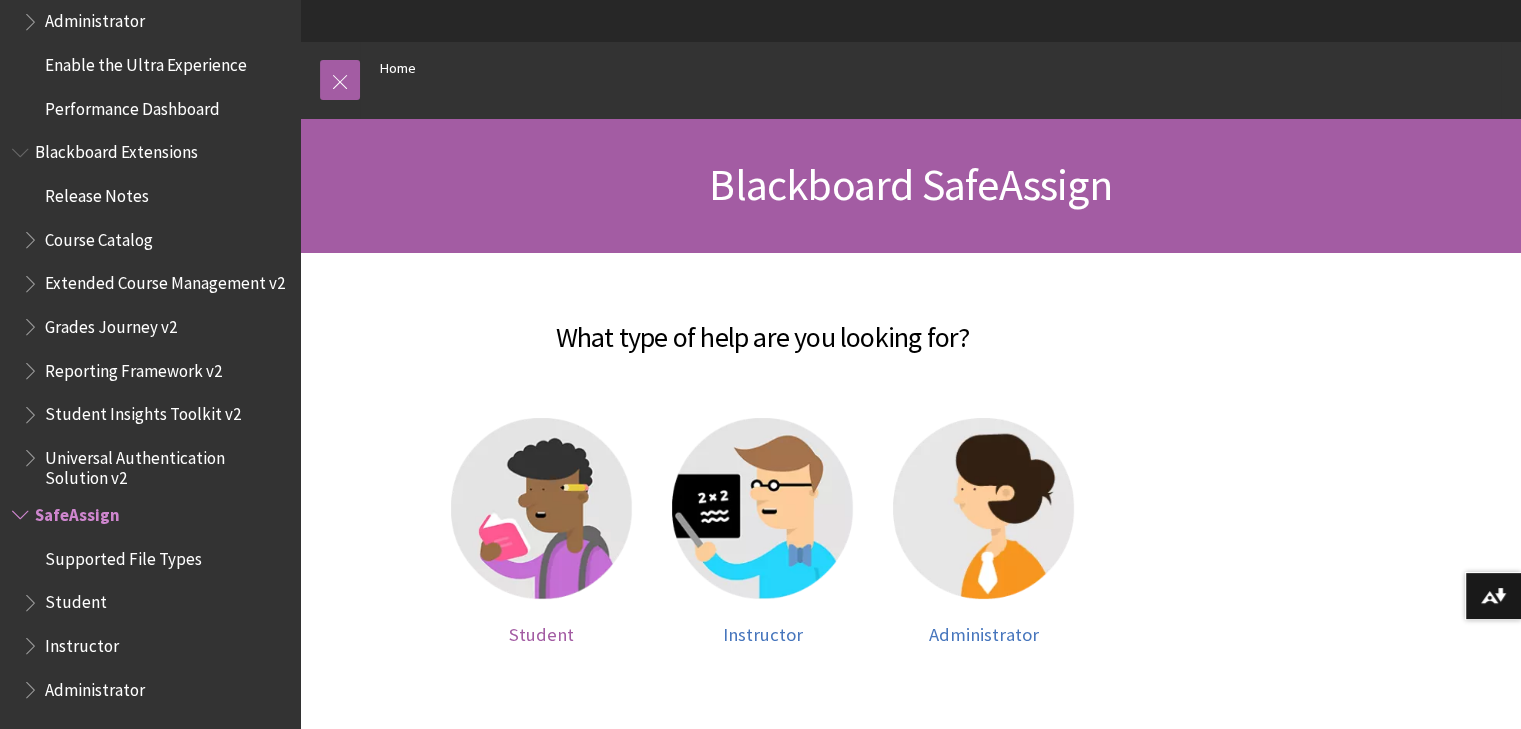 click at bounding box center (541, 508) 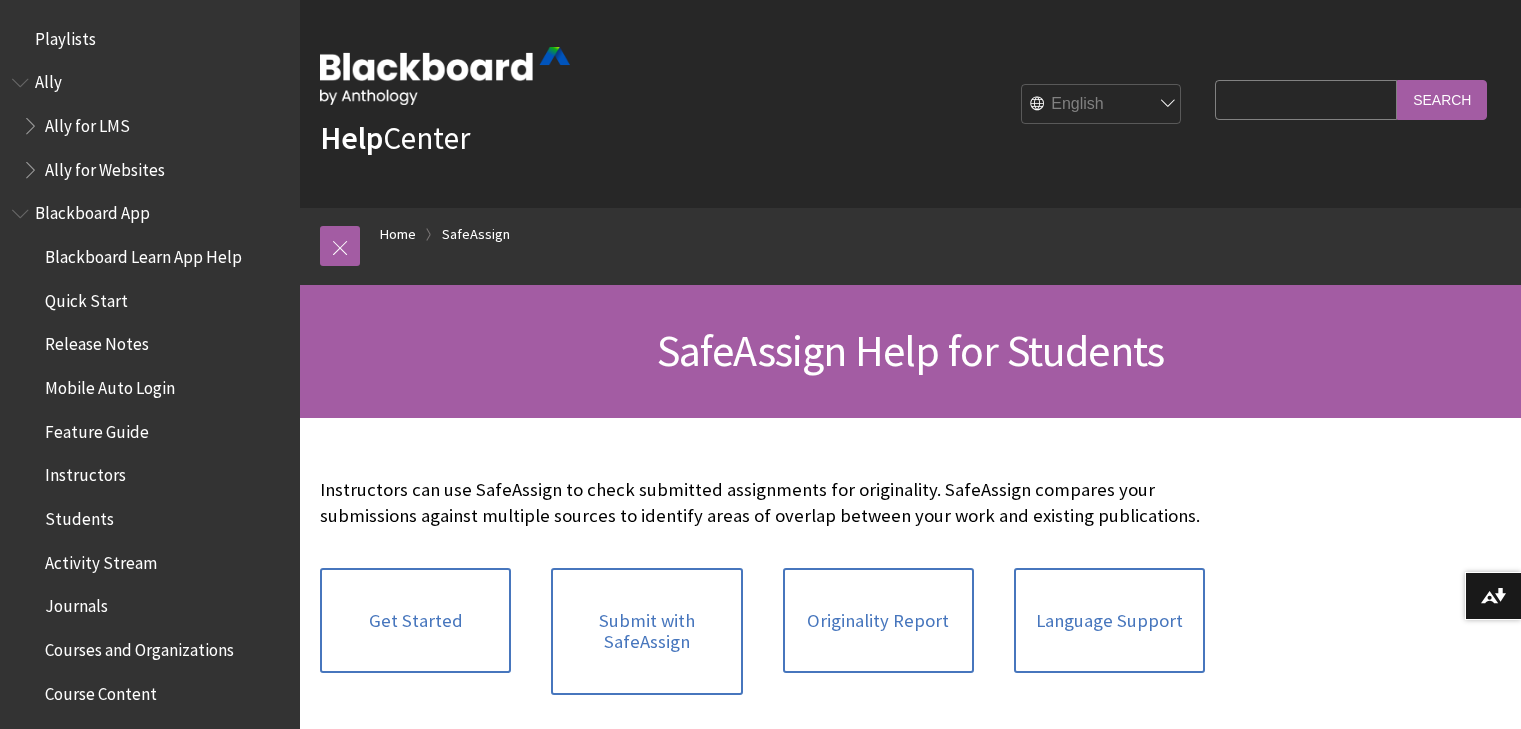 scroll, scrollTop: 0, scrollLeft: 0, axis: both 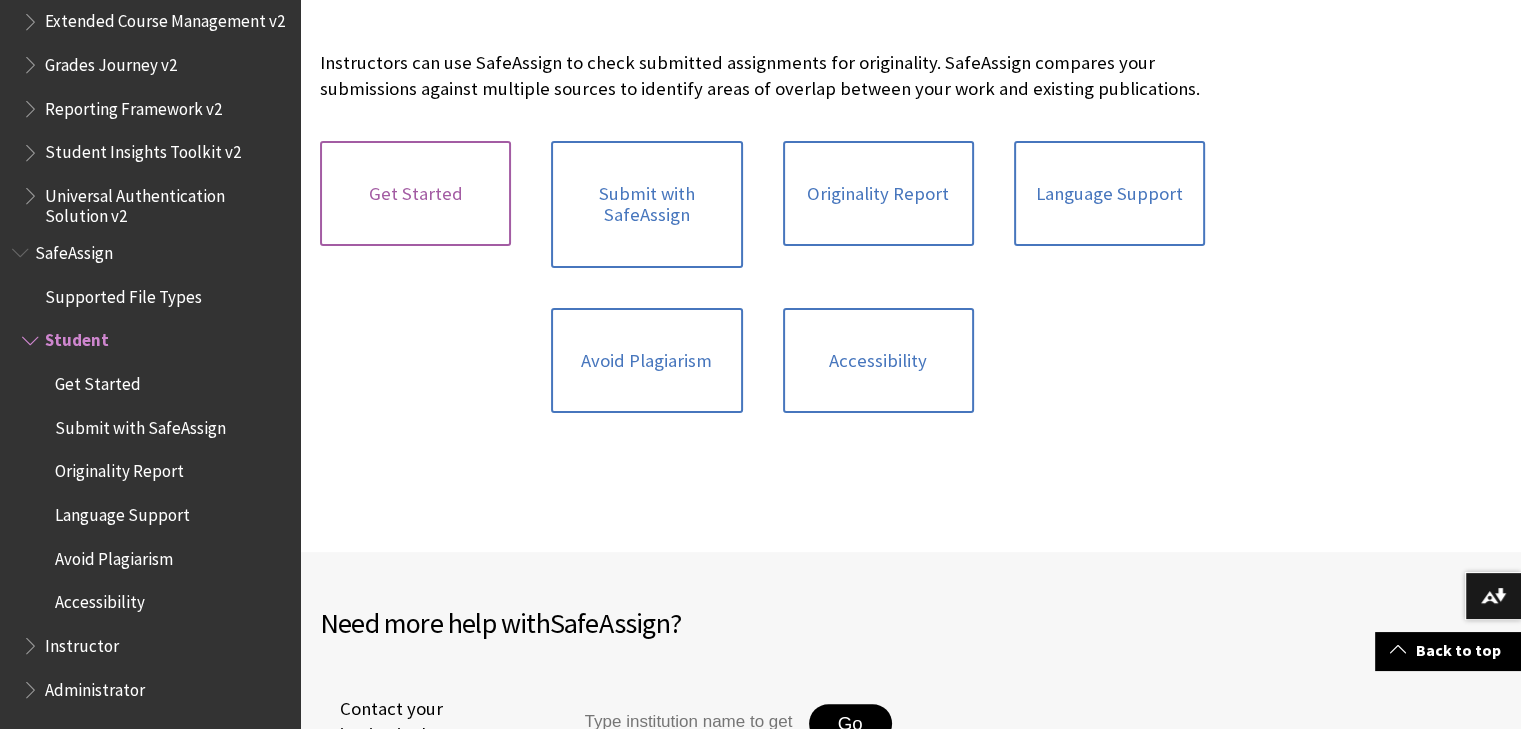 click on "Get Started" at bounding box center (415, 194) 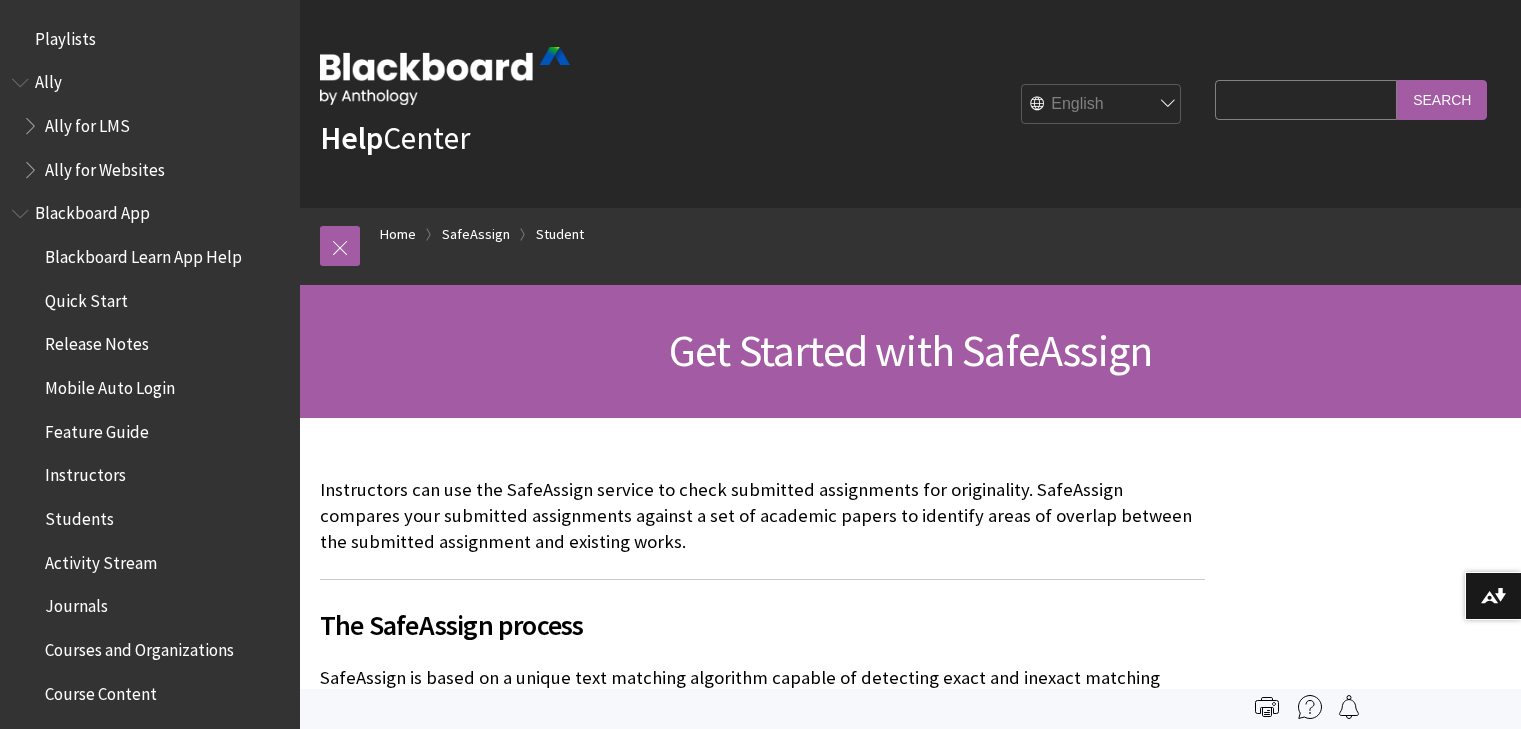 scroll, scrollTop: 0, scrollLeft: 0, axis: both 